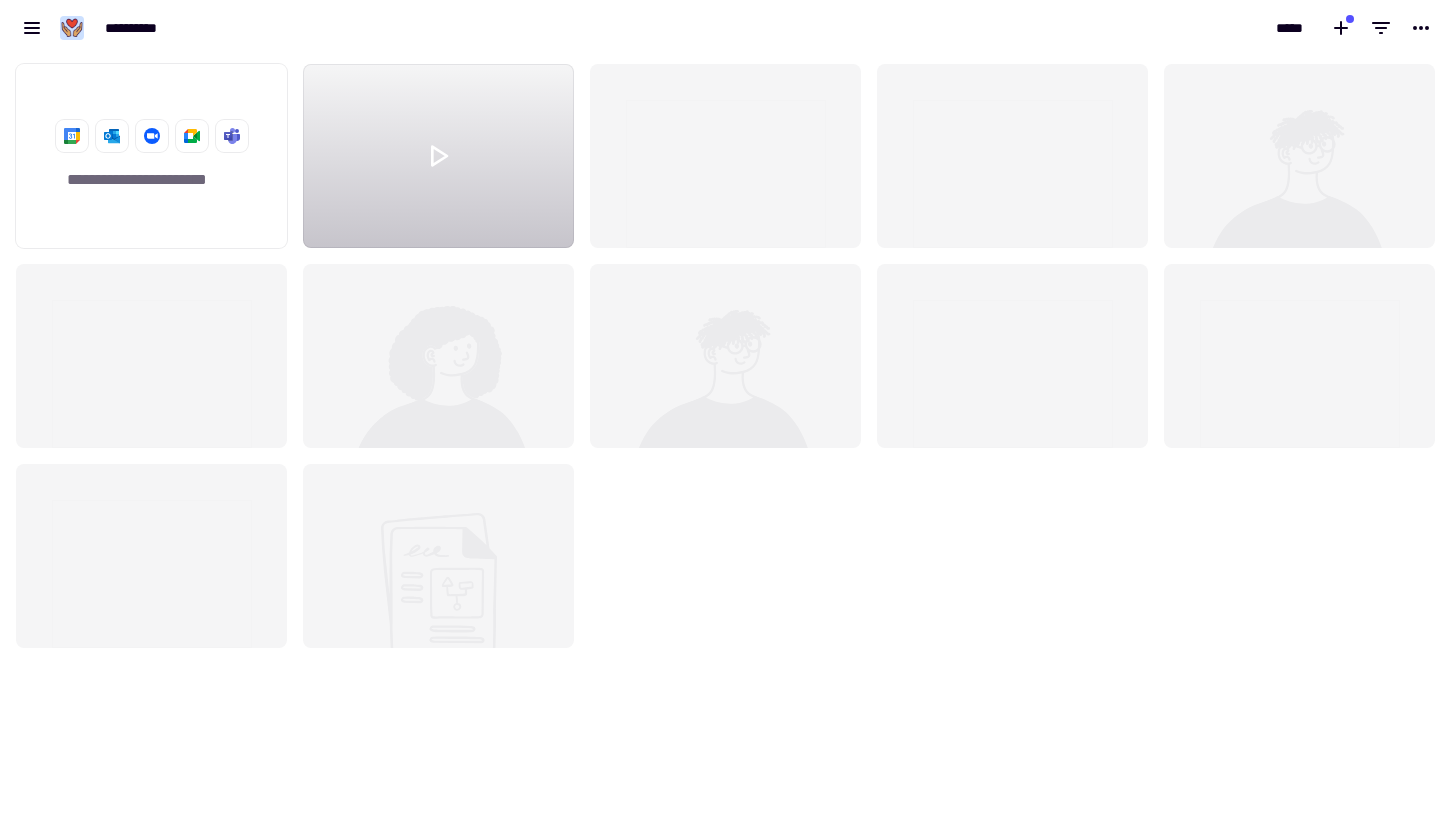 scroll, scrollTop: 0, scrollLeft: 0, axis: both 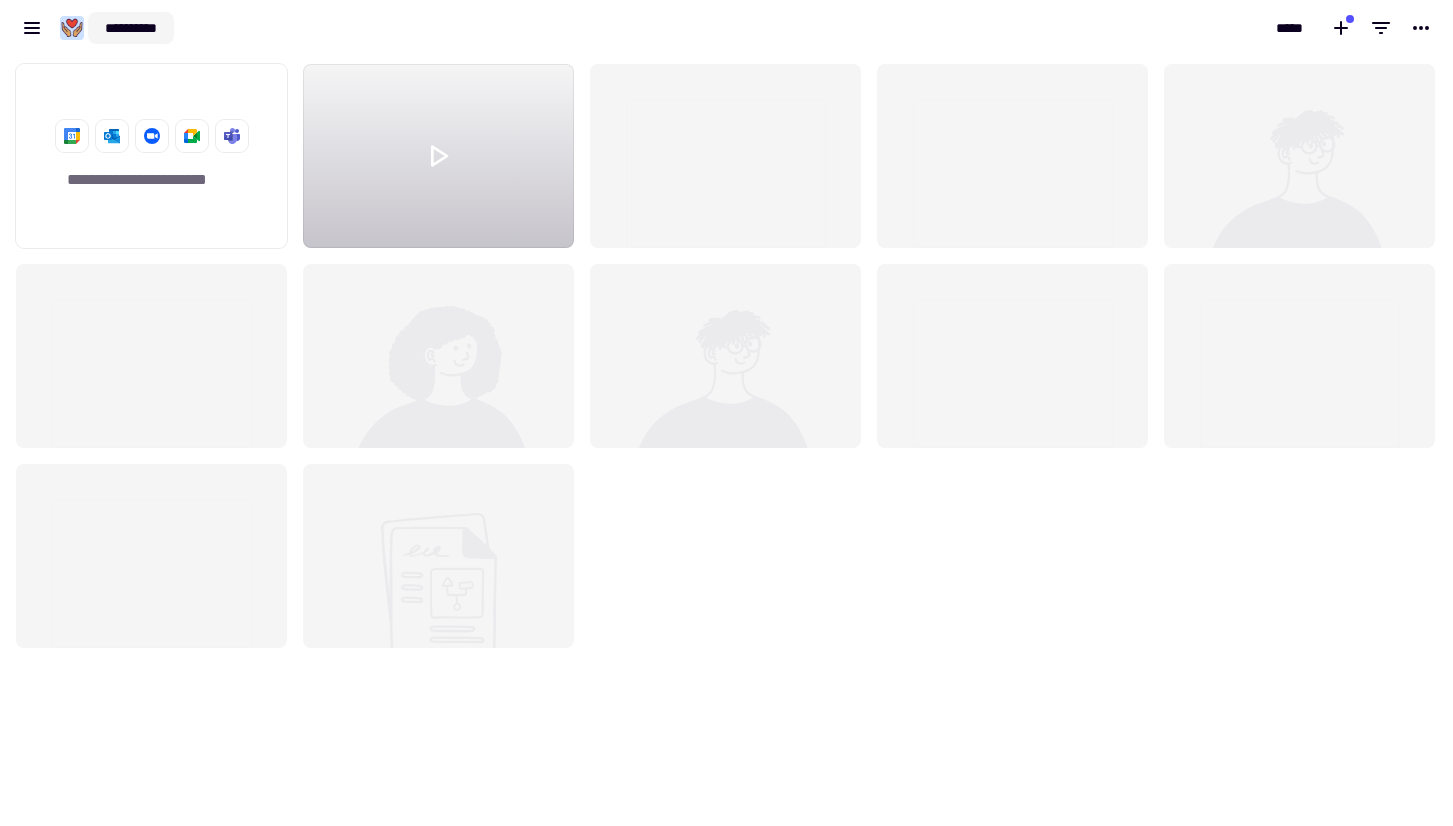 click on "**********" 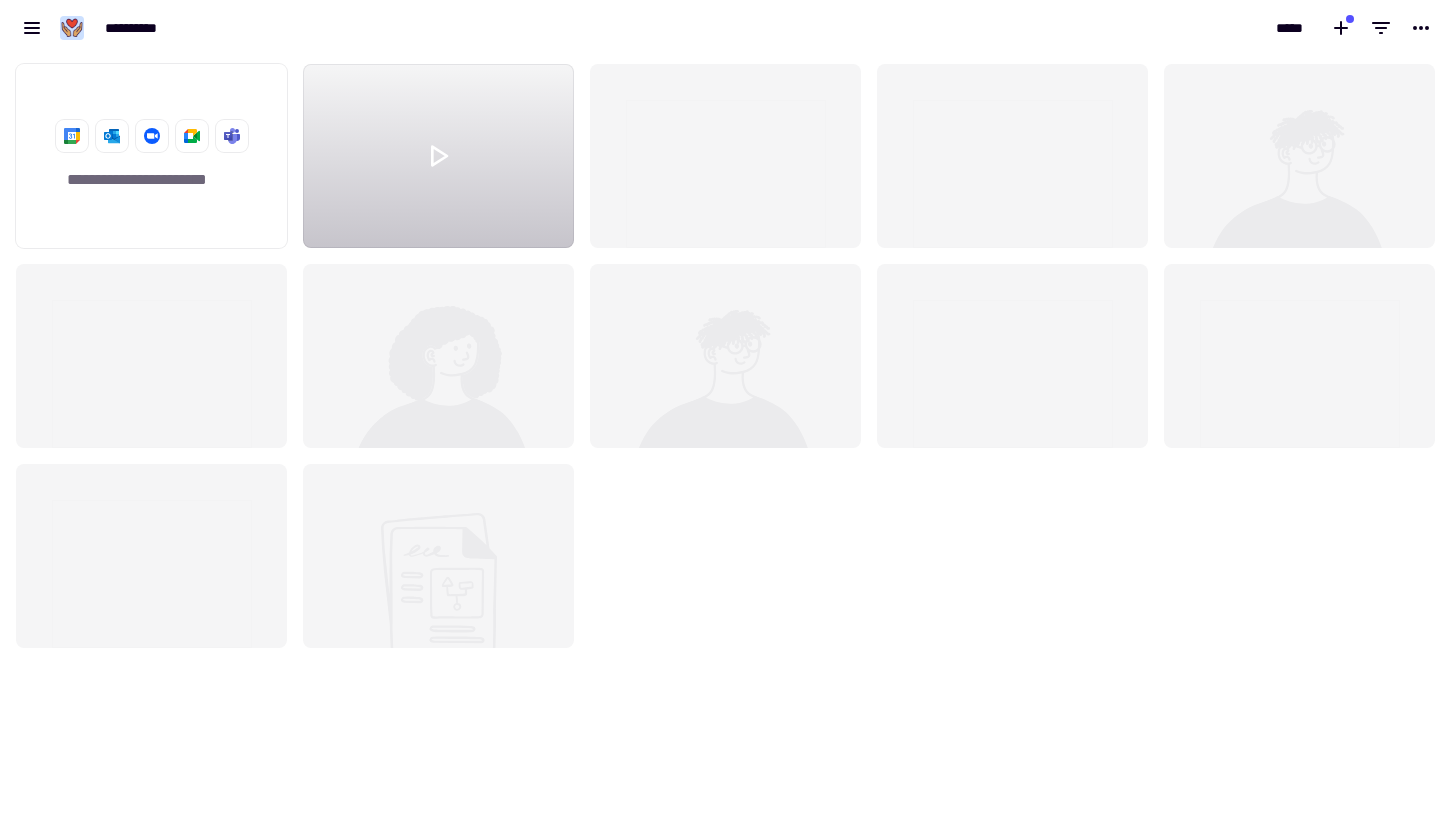 click on "**********" at bounding box center [363, 28] 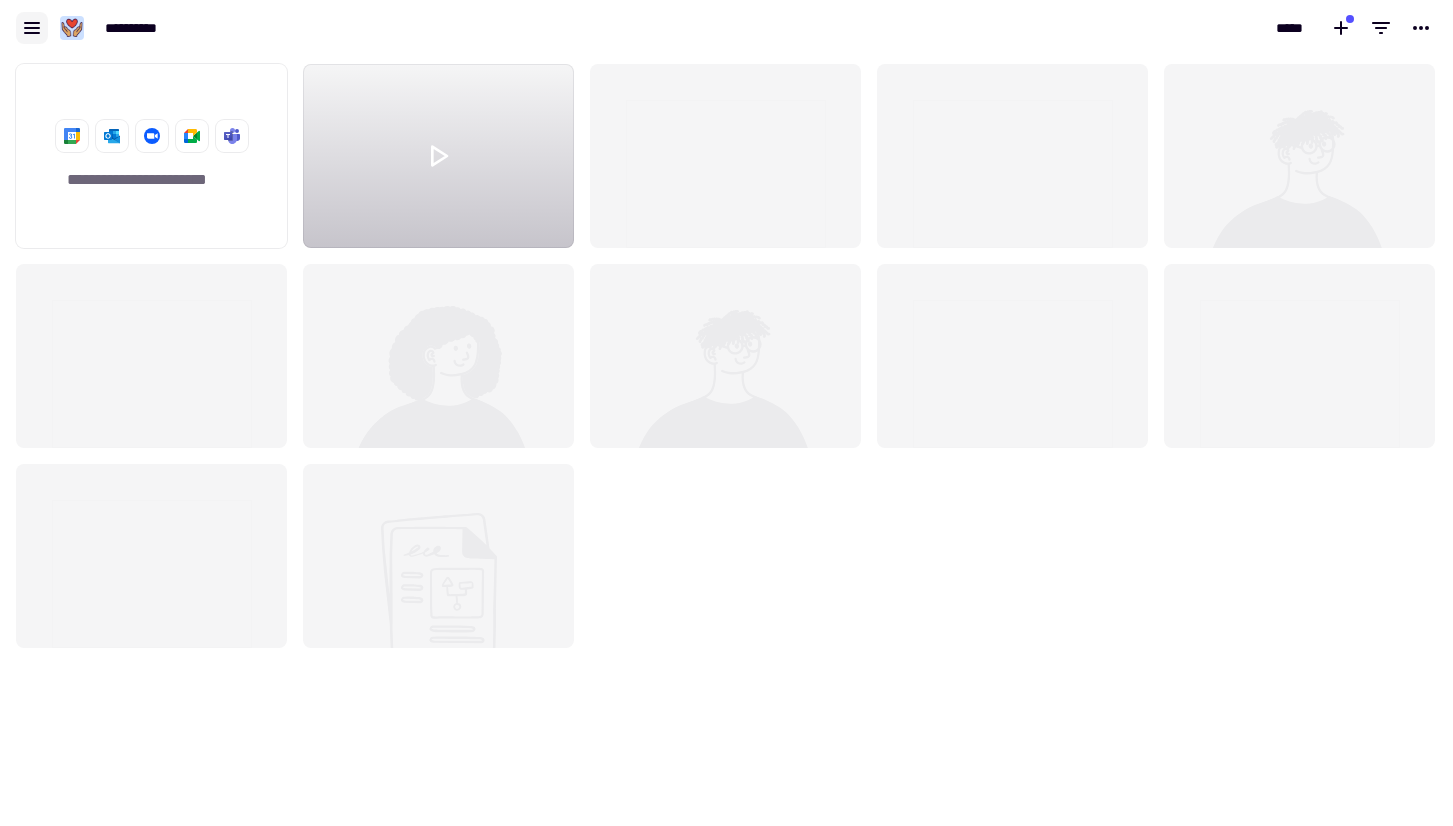 click 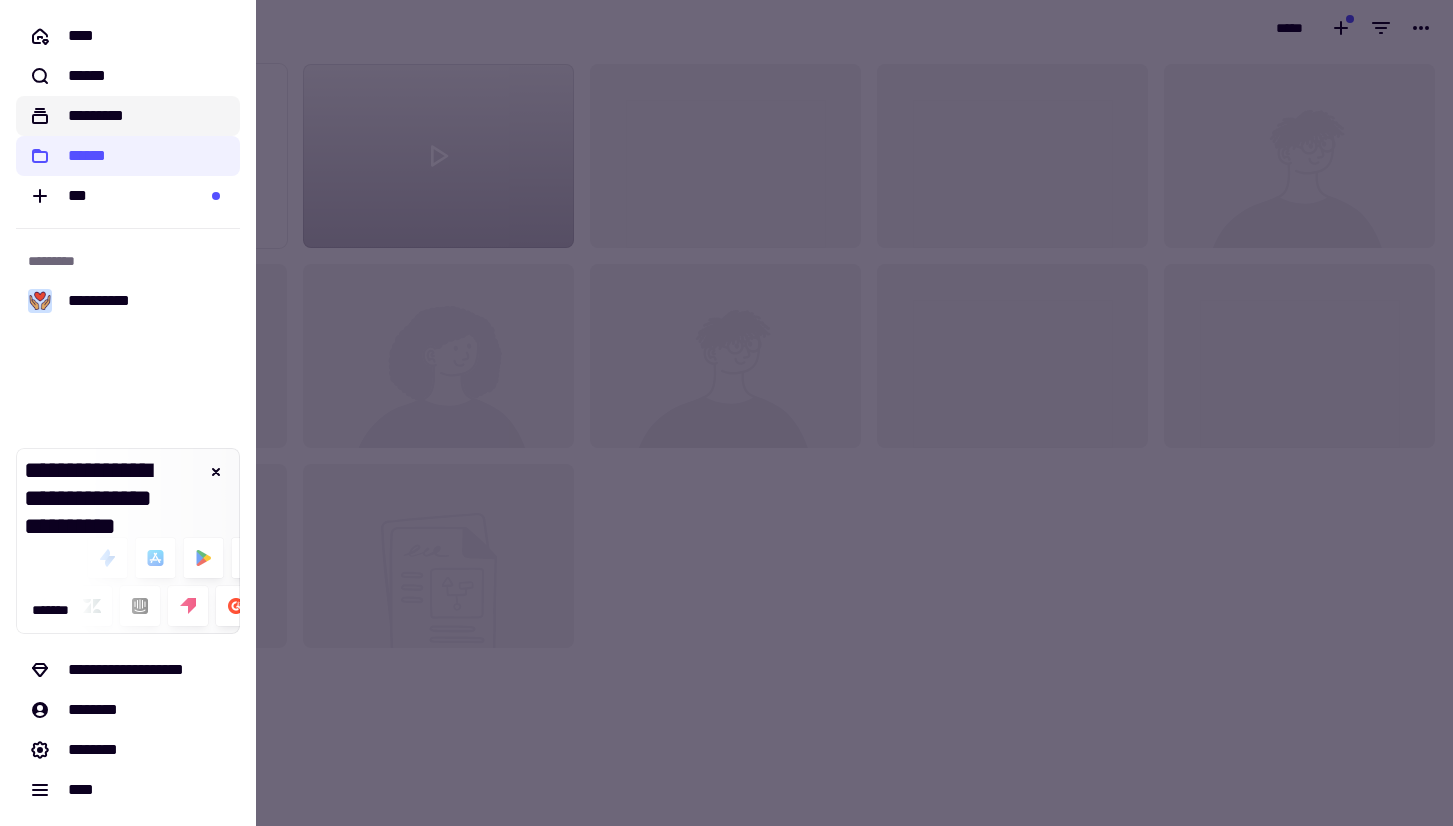 click on "*********" 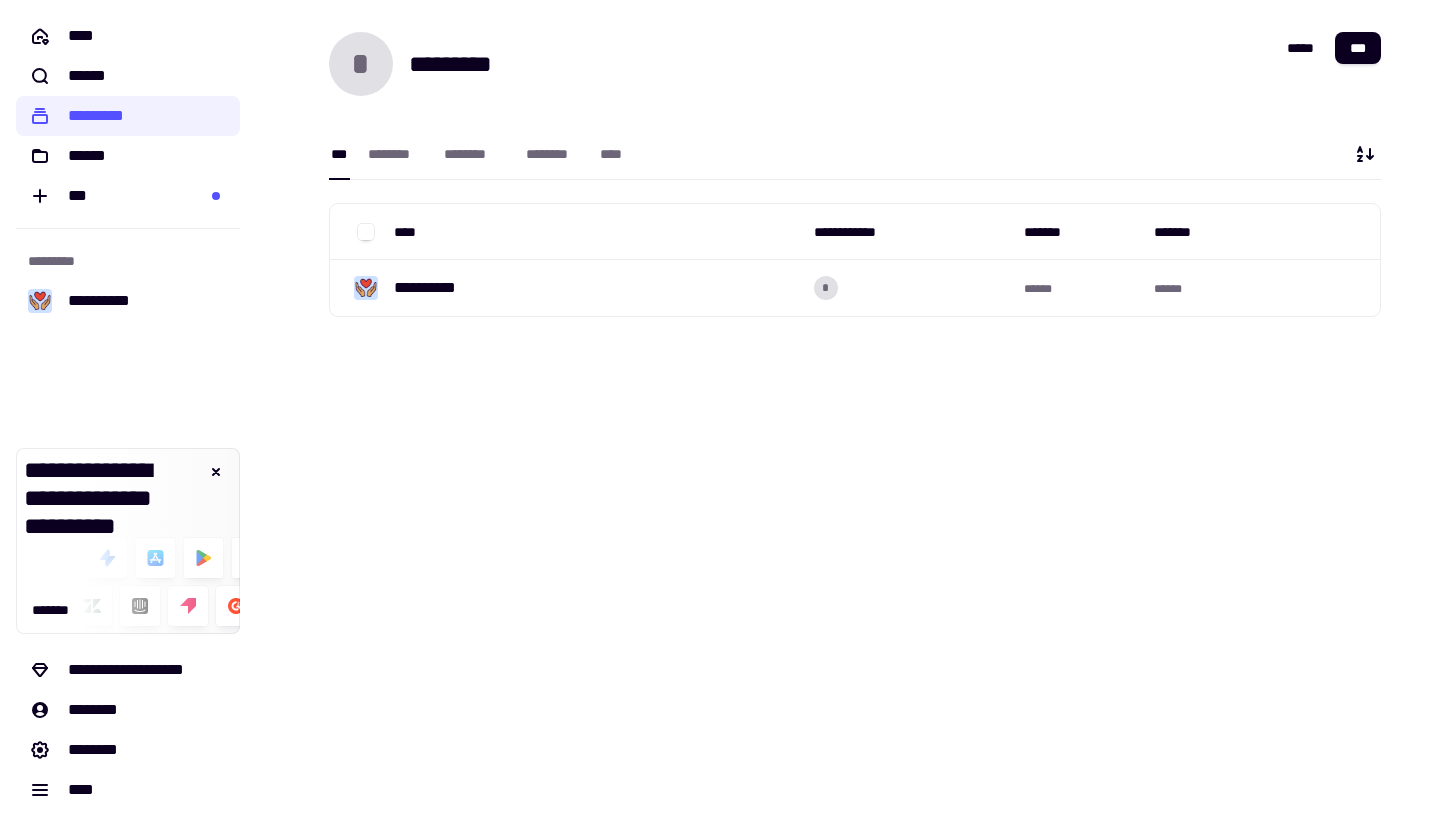 click on "*** ******** ******** ******** ****" at bounding box center [855, 138] 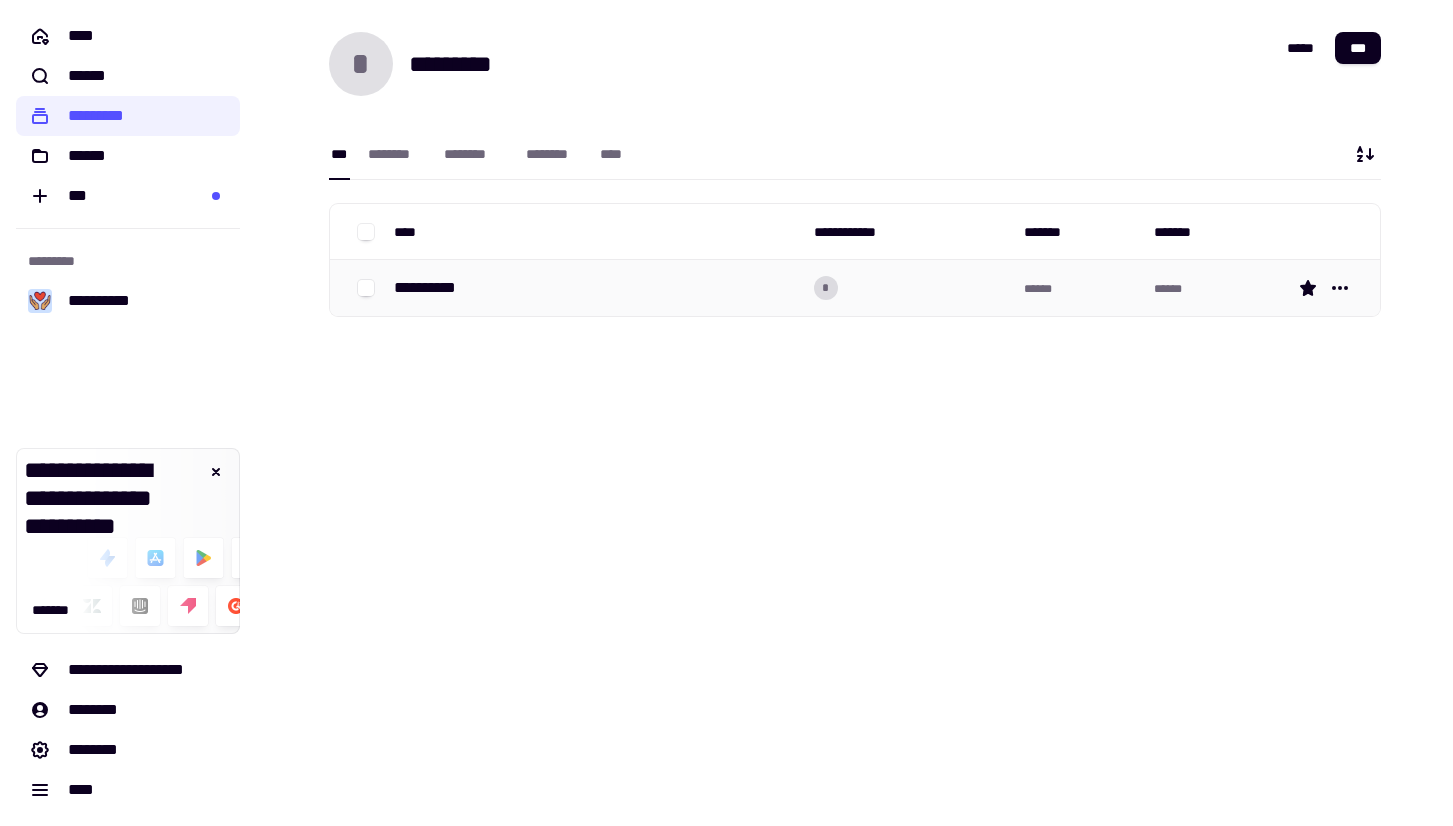 click on "**********" at bounding box center (433, 288) 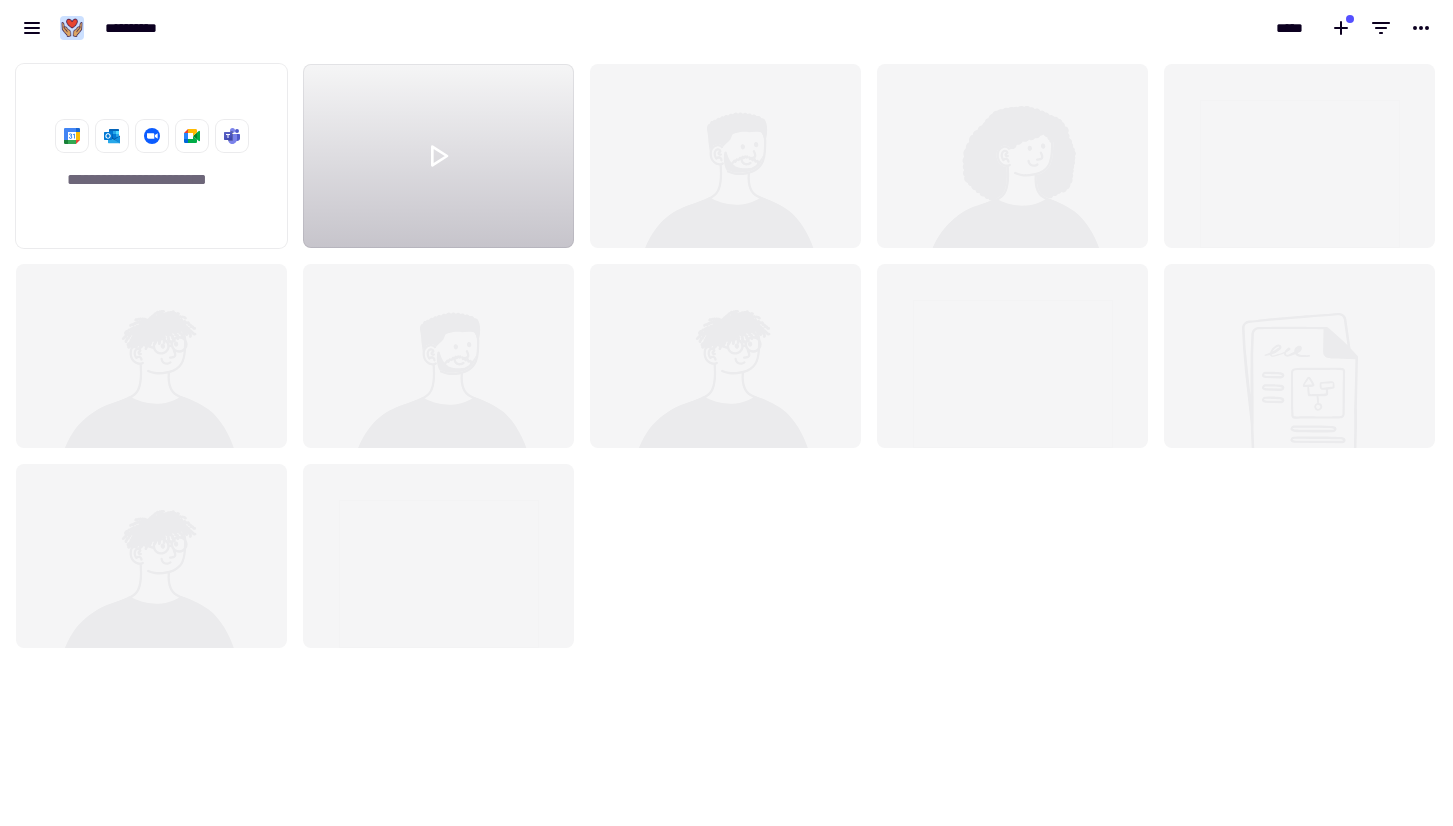 scroll, scrollTop: 1, scrollLeft: 1, axis: both 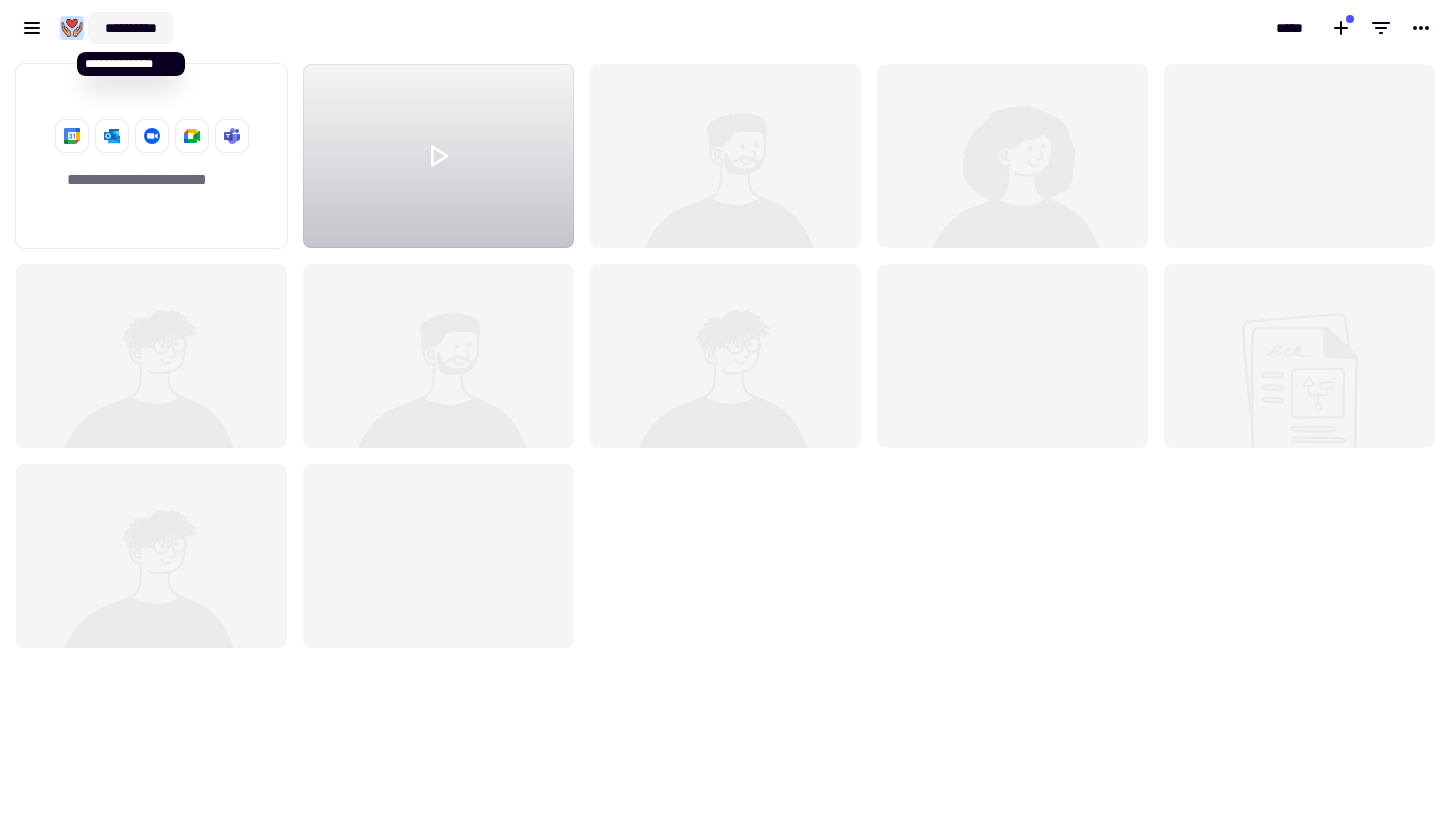 click on "**********" 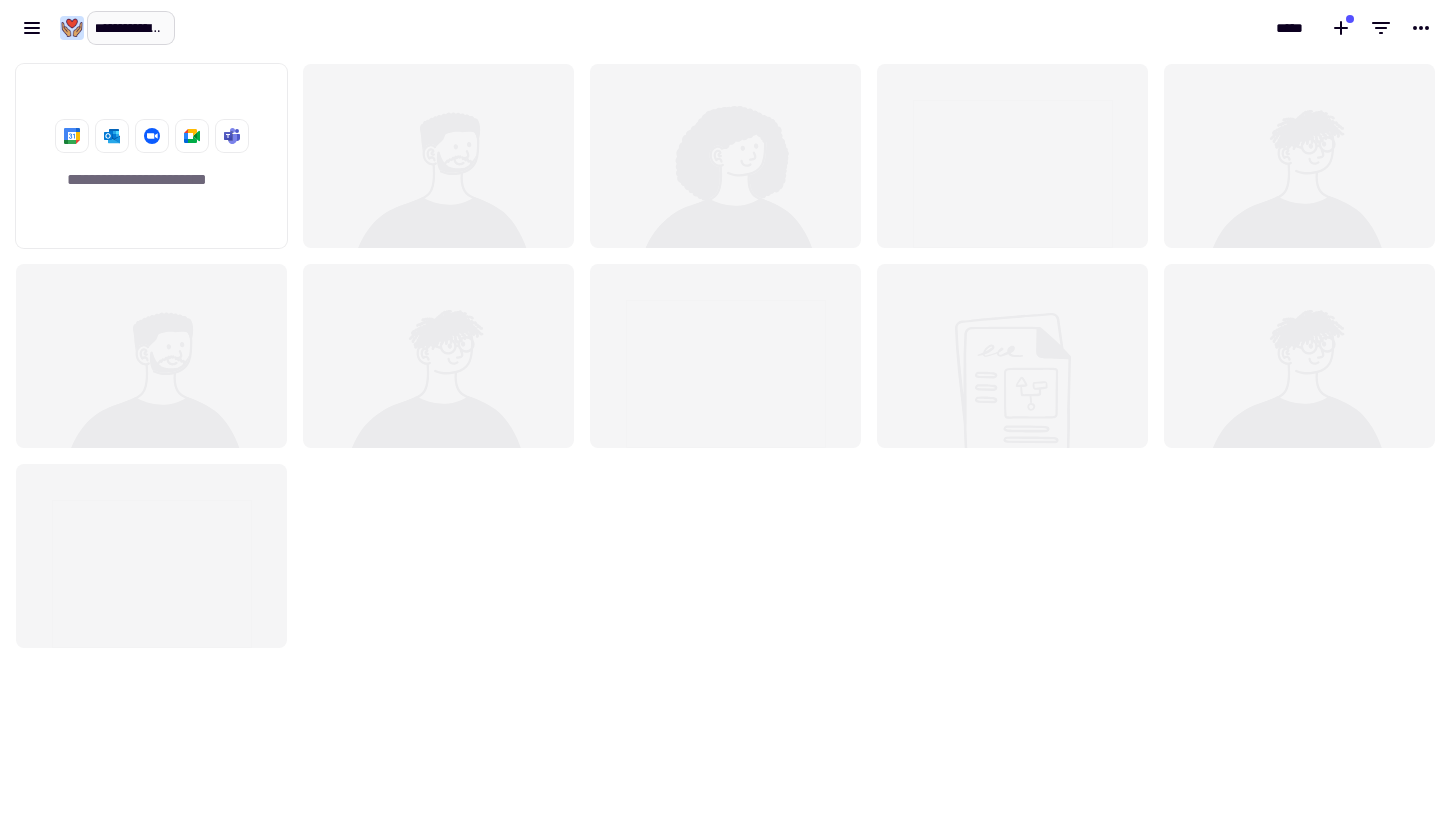 type on "**********" 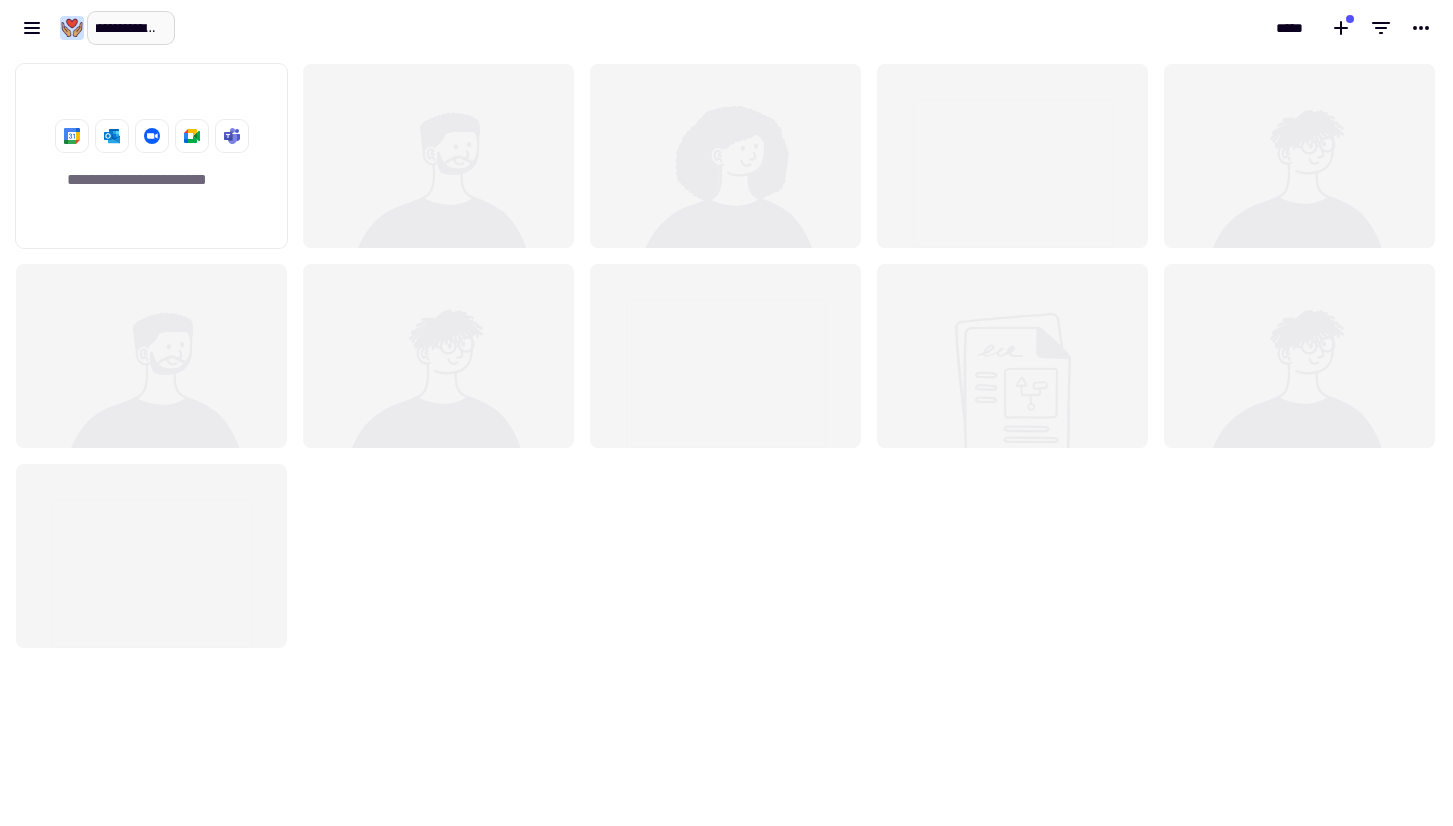 scroll, scrollTop: 0, scrollLeft: 35, axis: horizontal 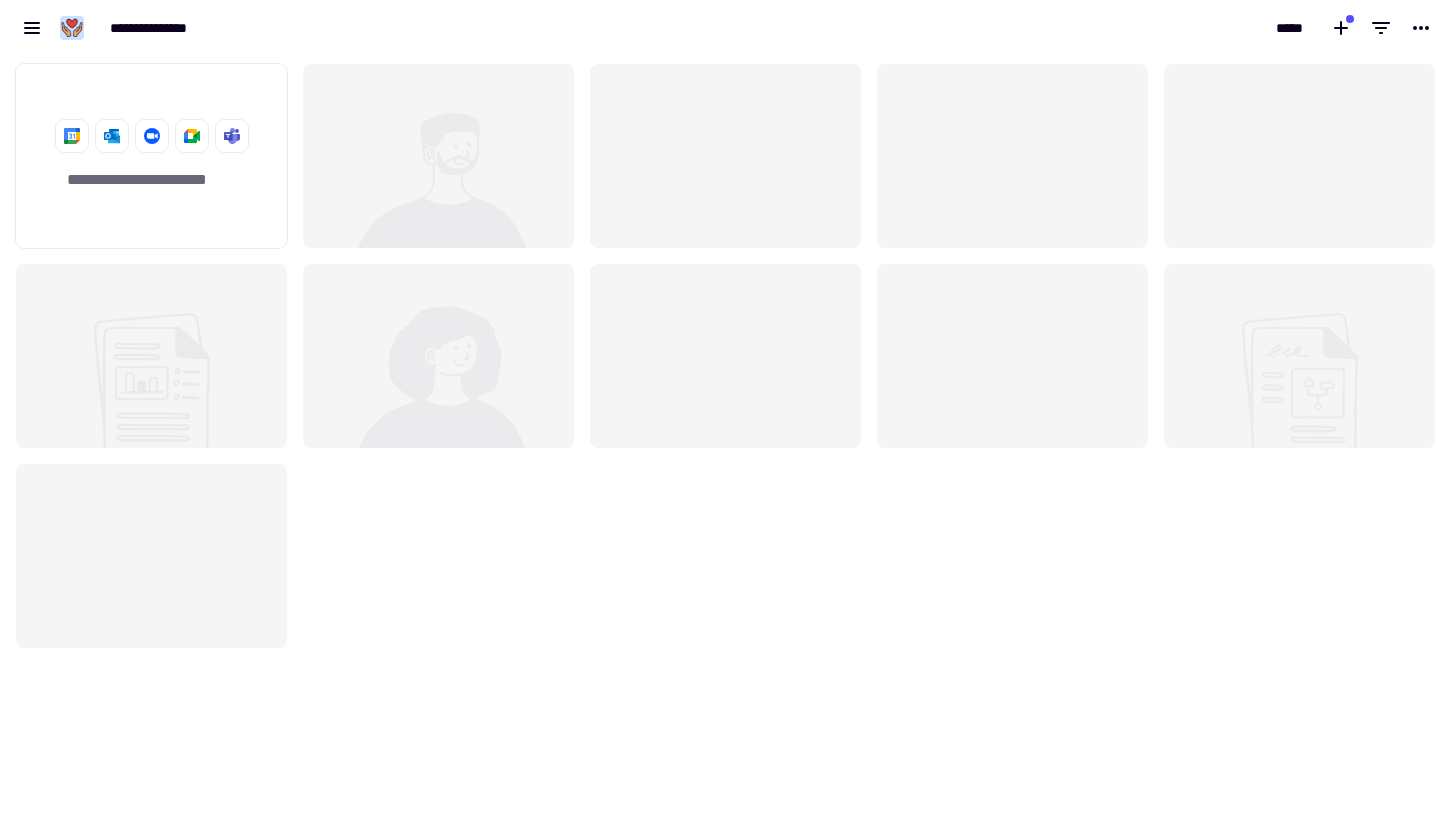 click on "**********" at bounding box center (363, 28) 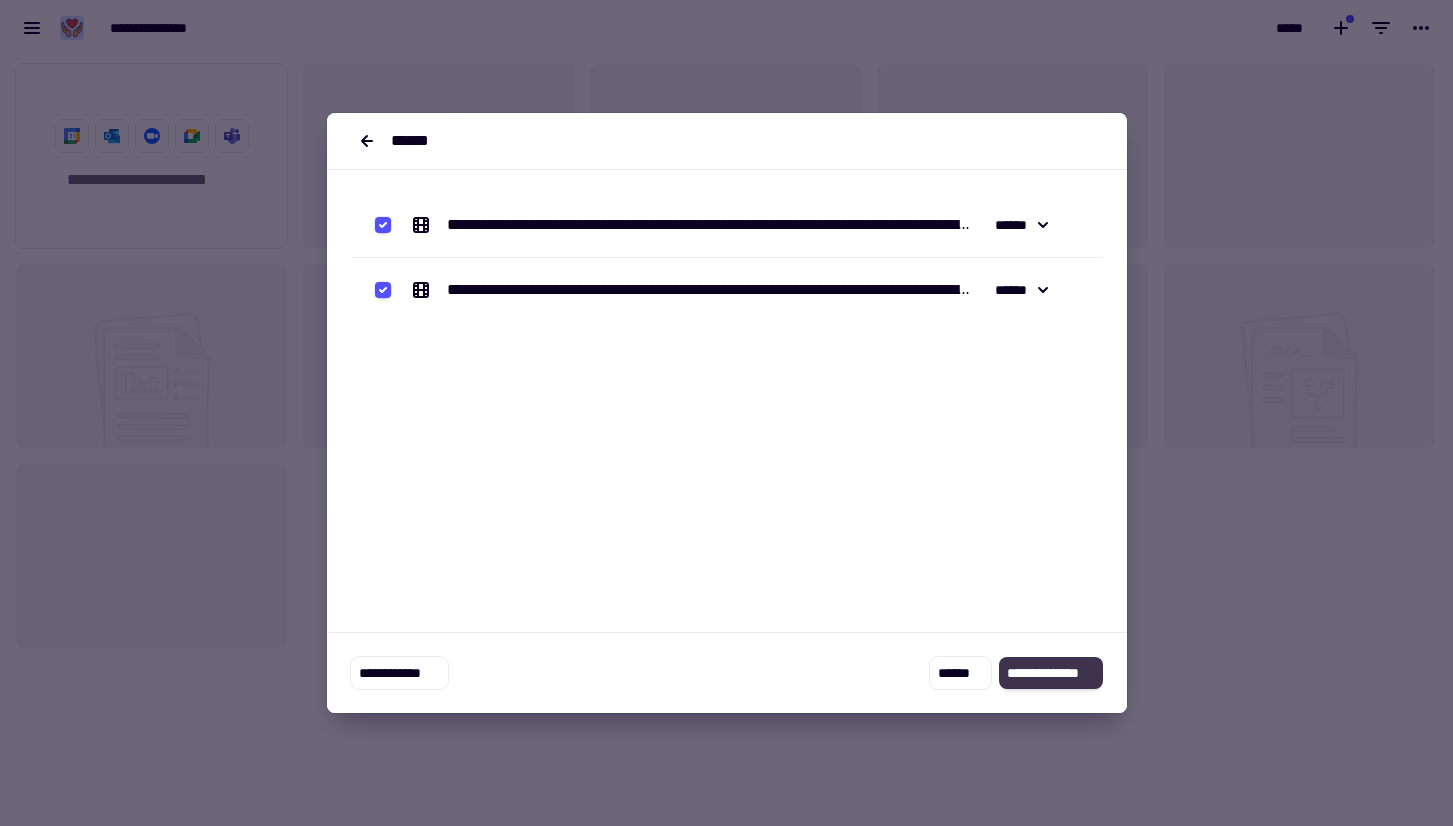 click on "**********" 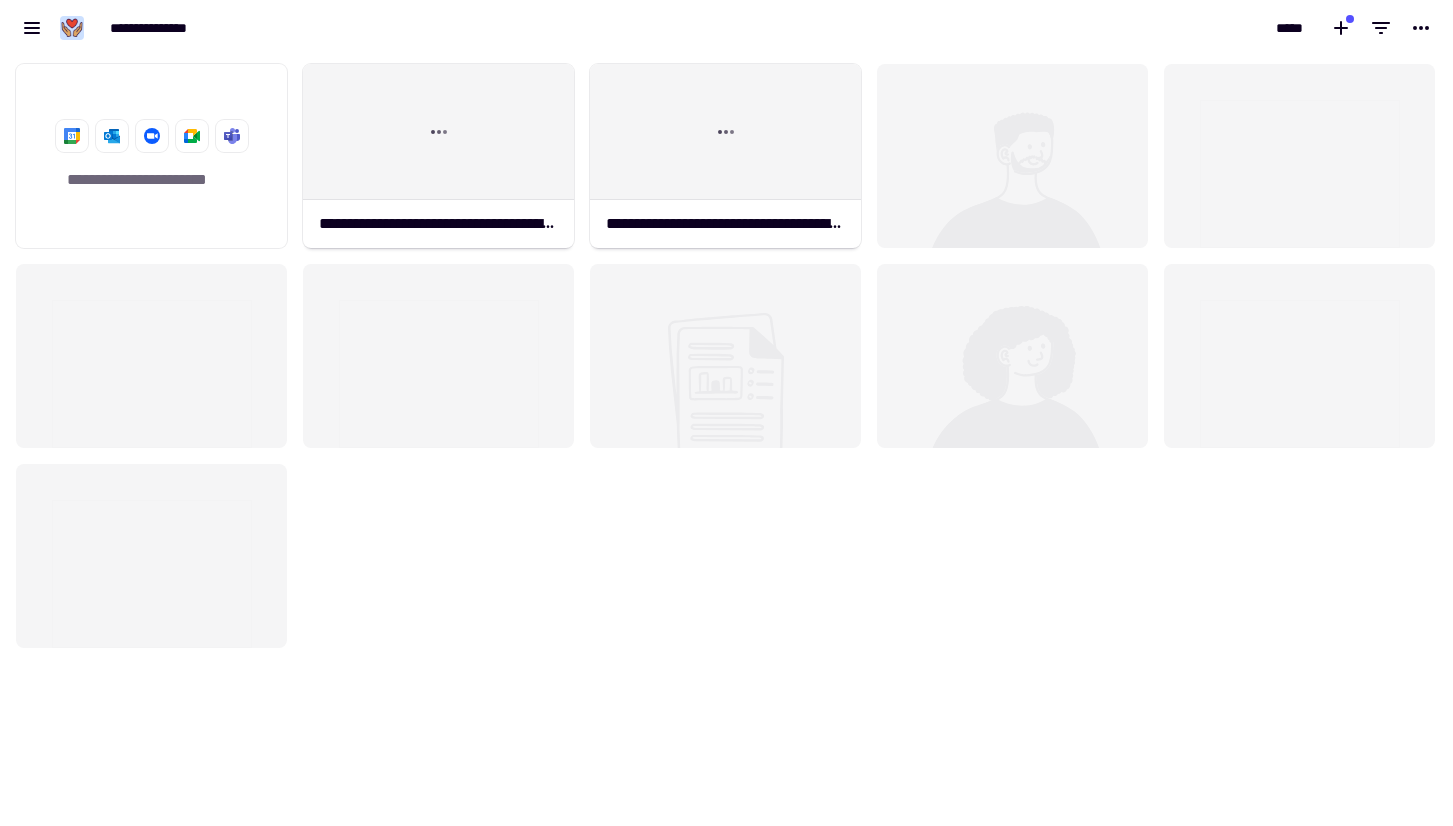drag, startPoint x: 849, startPoint y: 675, endPoint x: 831, endPoint y: 657, distance: 25.455845 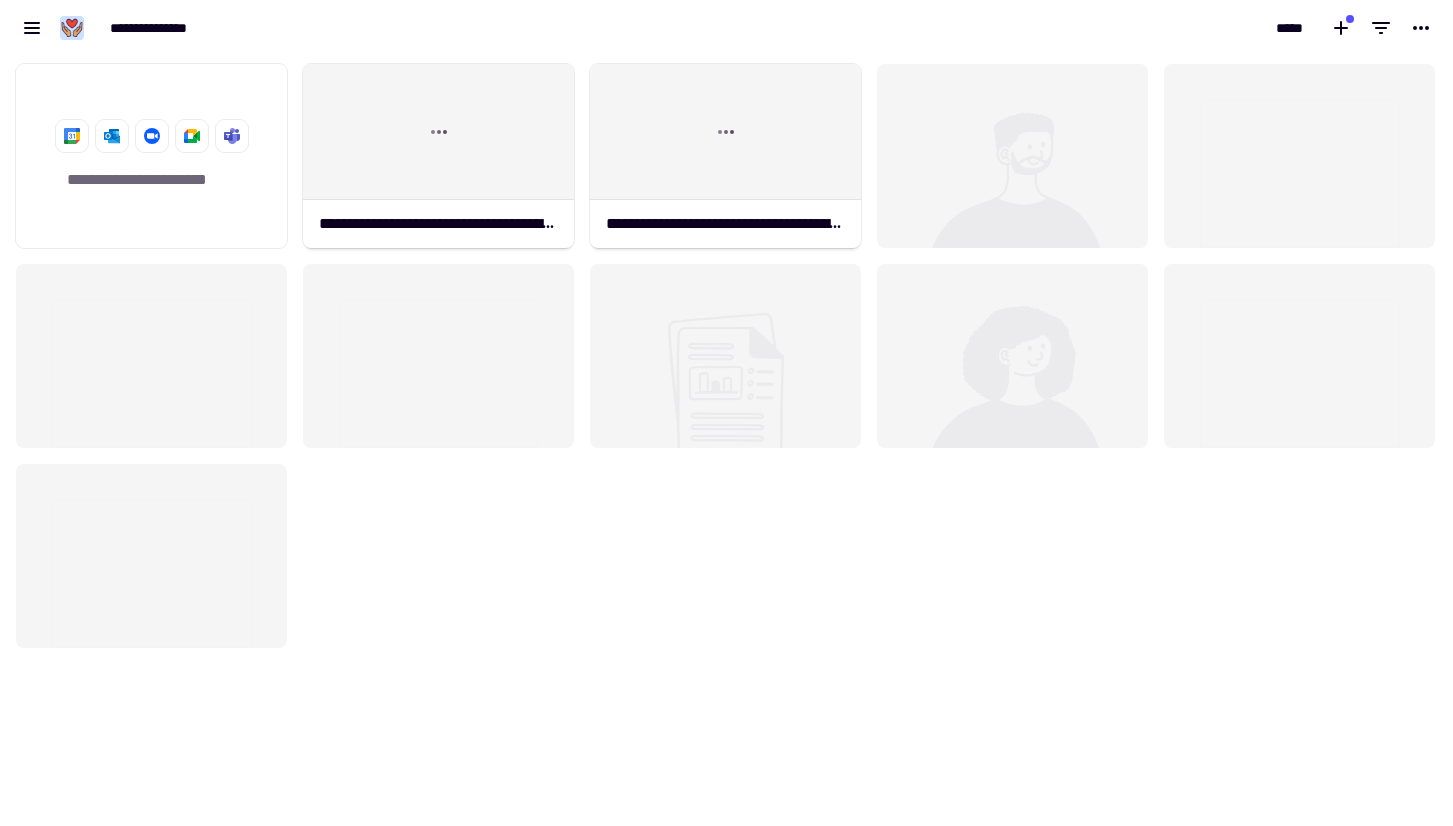 click on "**********" 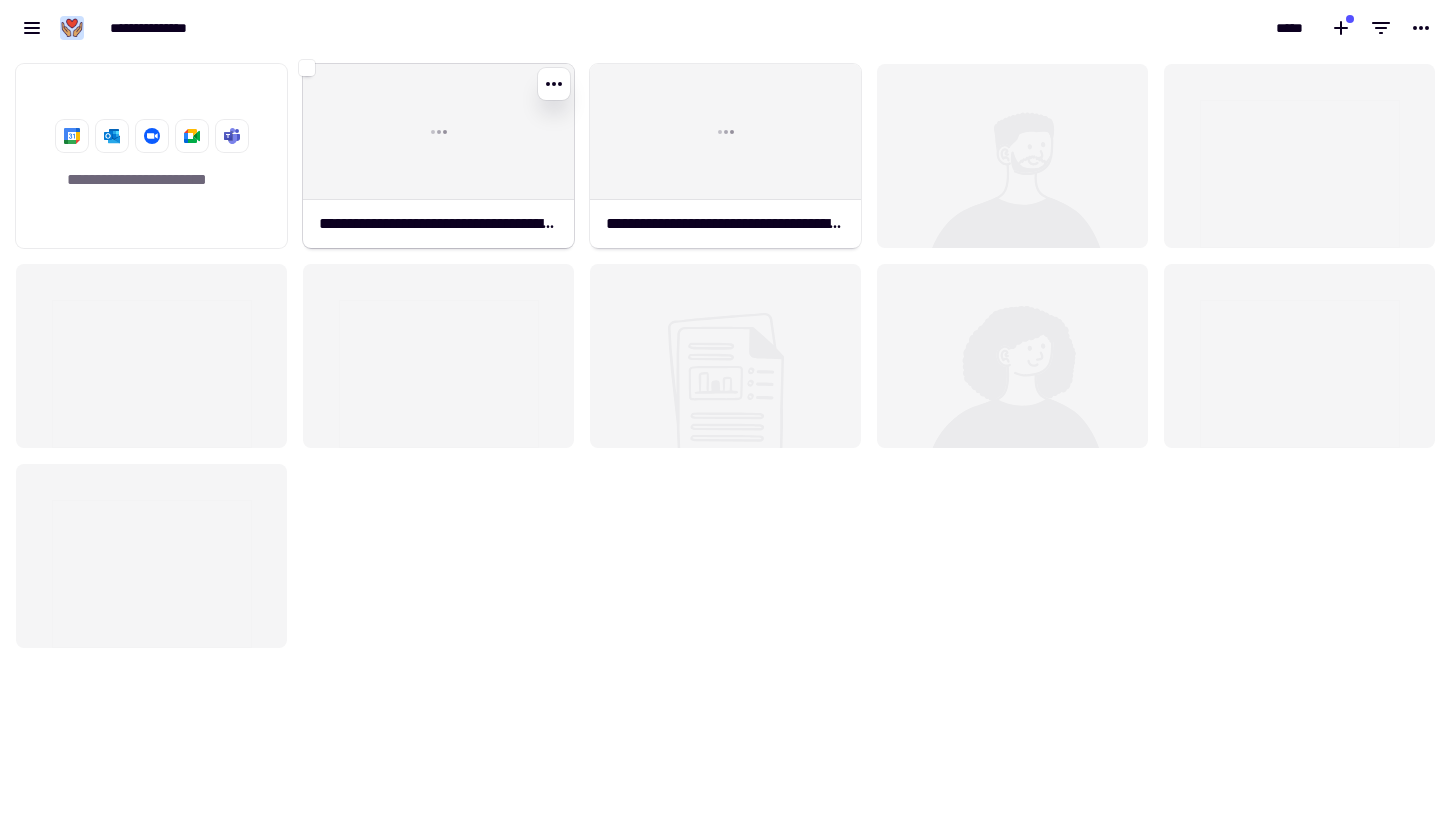click 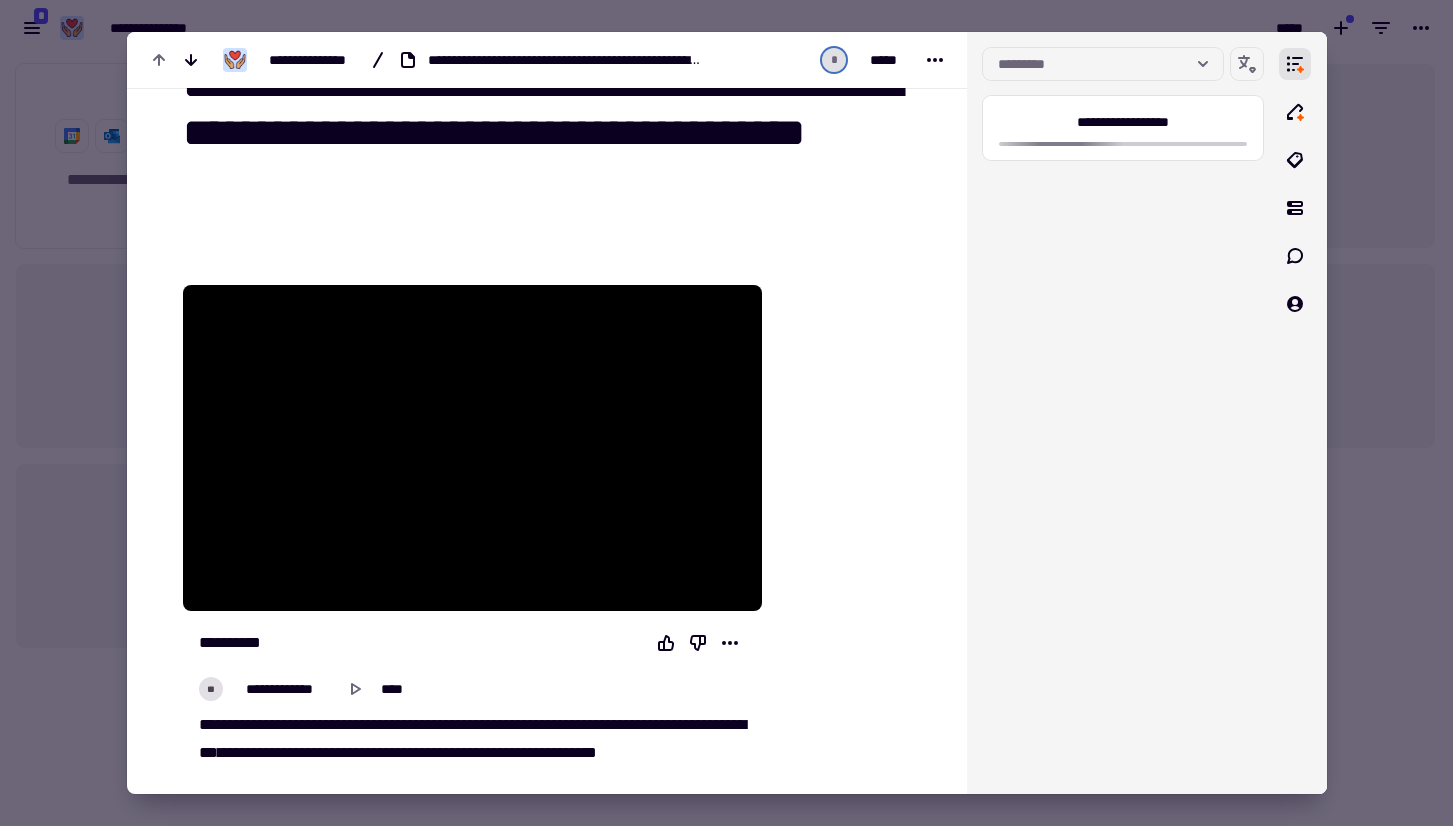 scroll, scrollTop: 73, scrollLeft: 0, axis: vertical 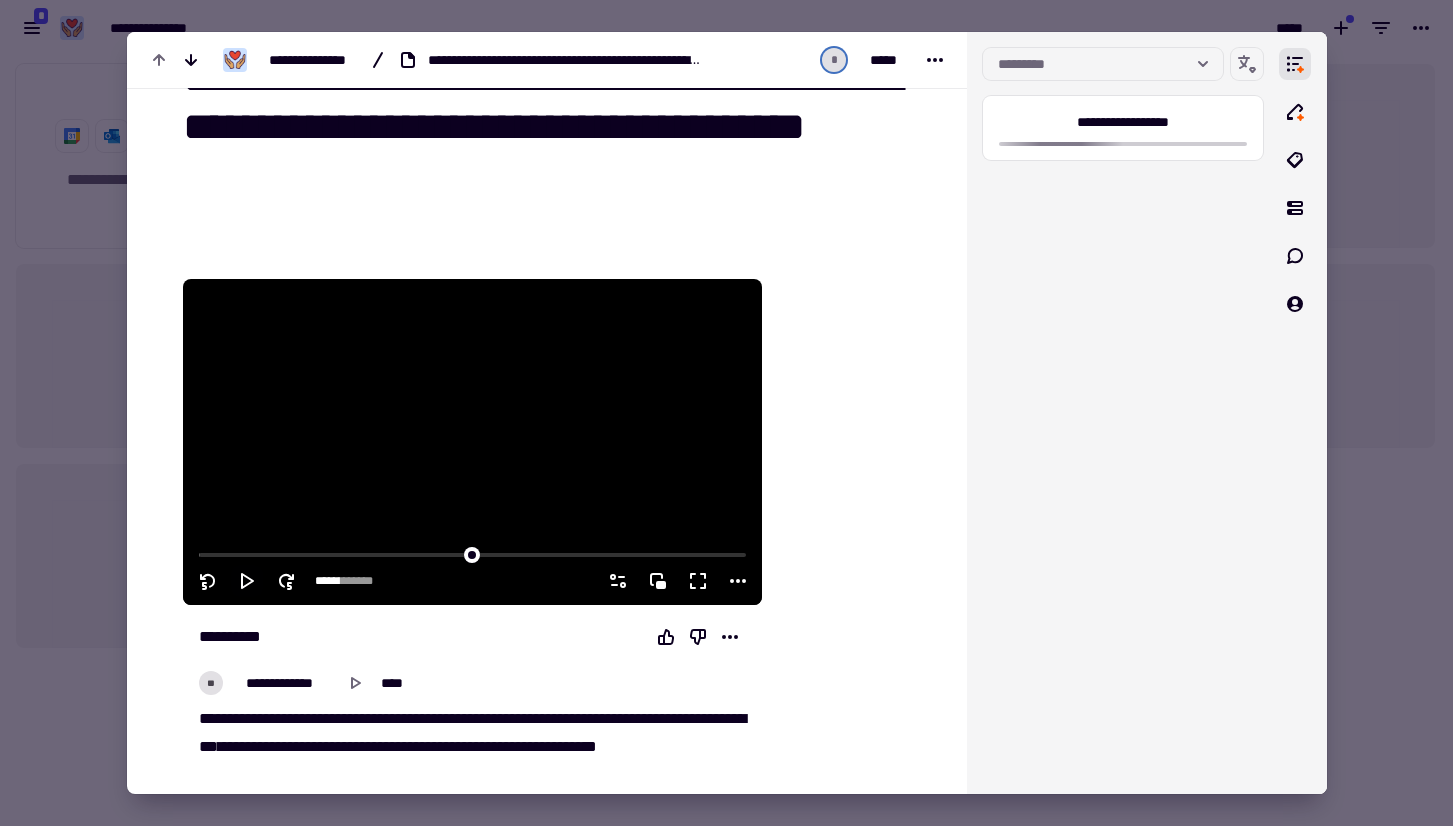 click 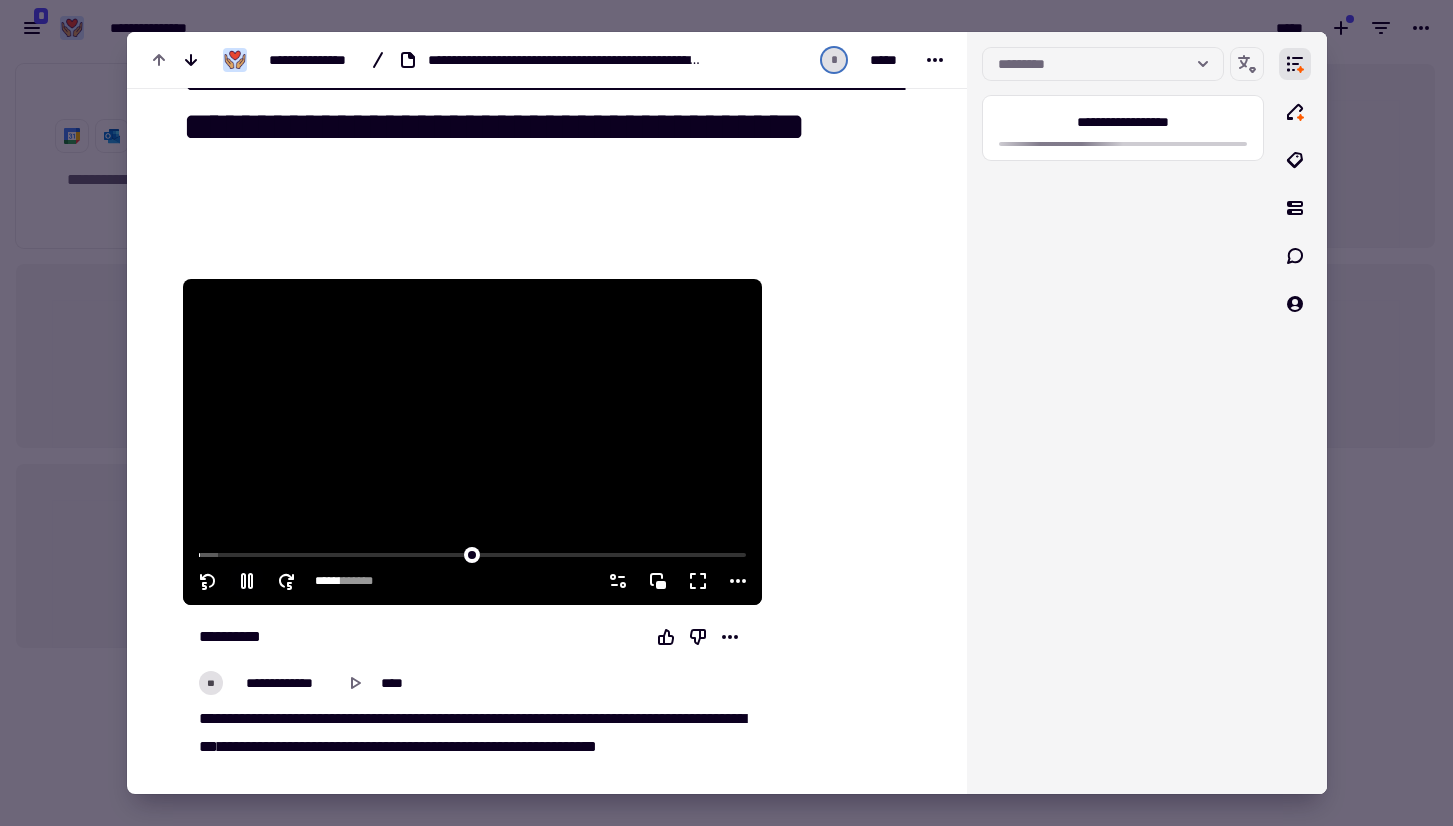 click 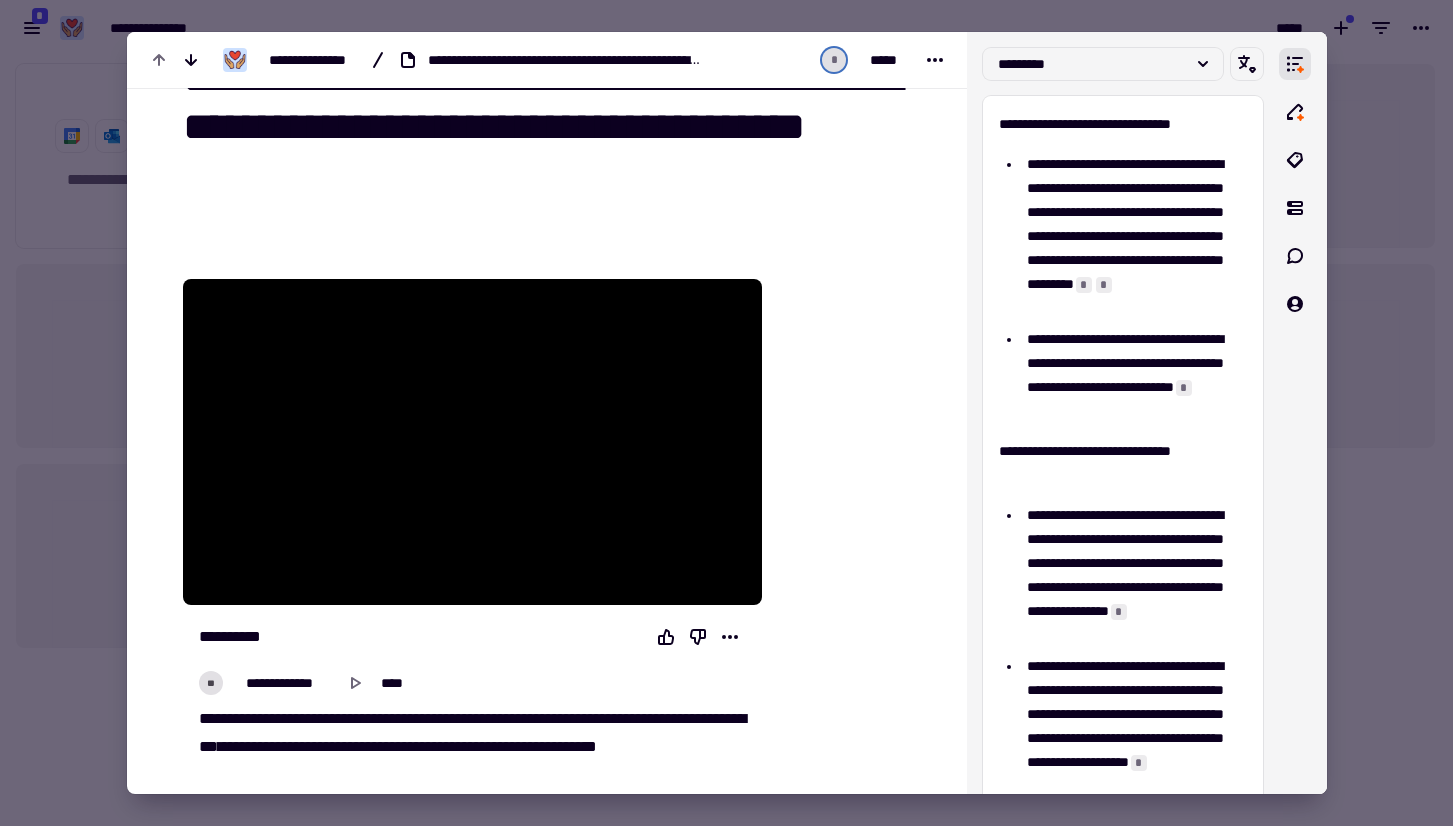 type on "****" 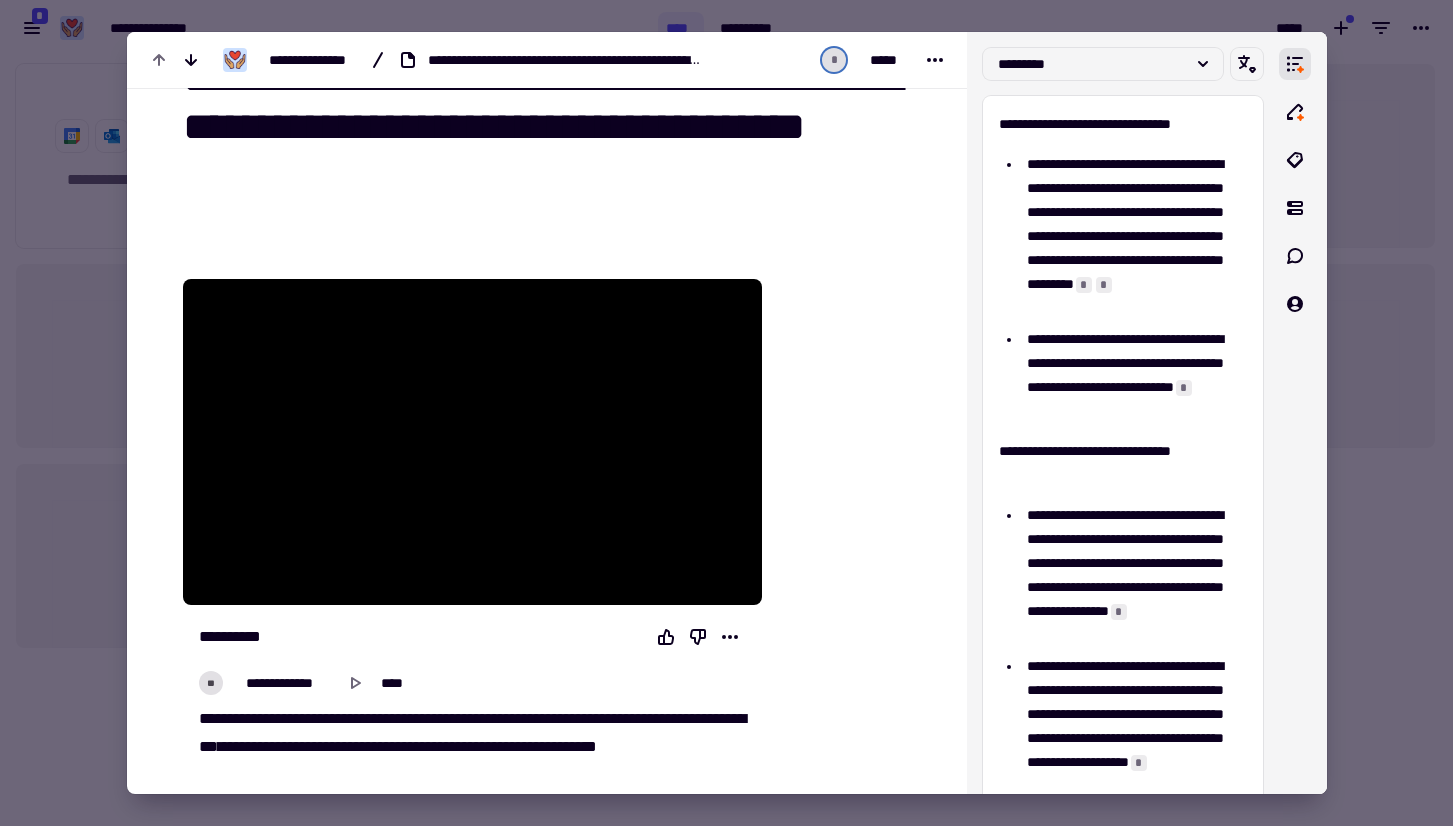 click at bounding box center (726, 413) 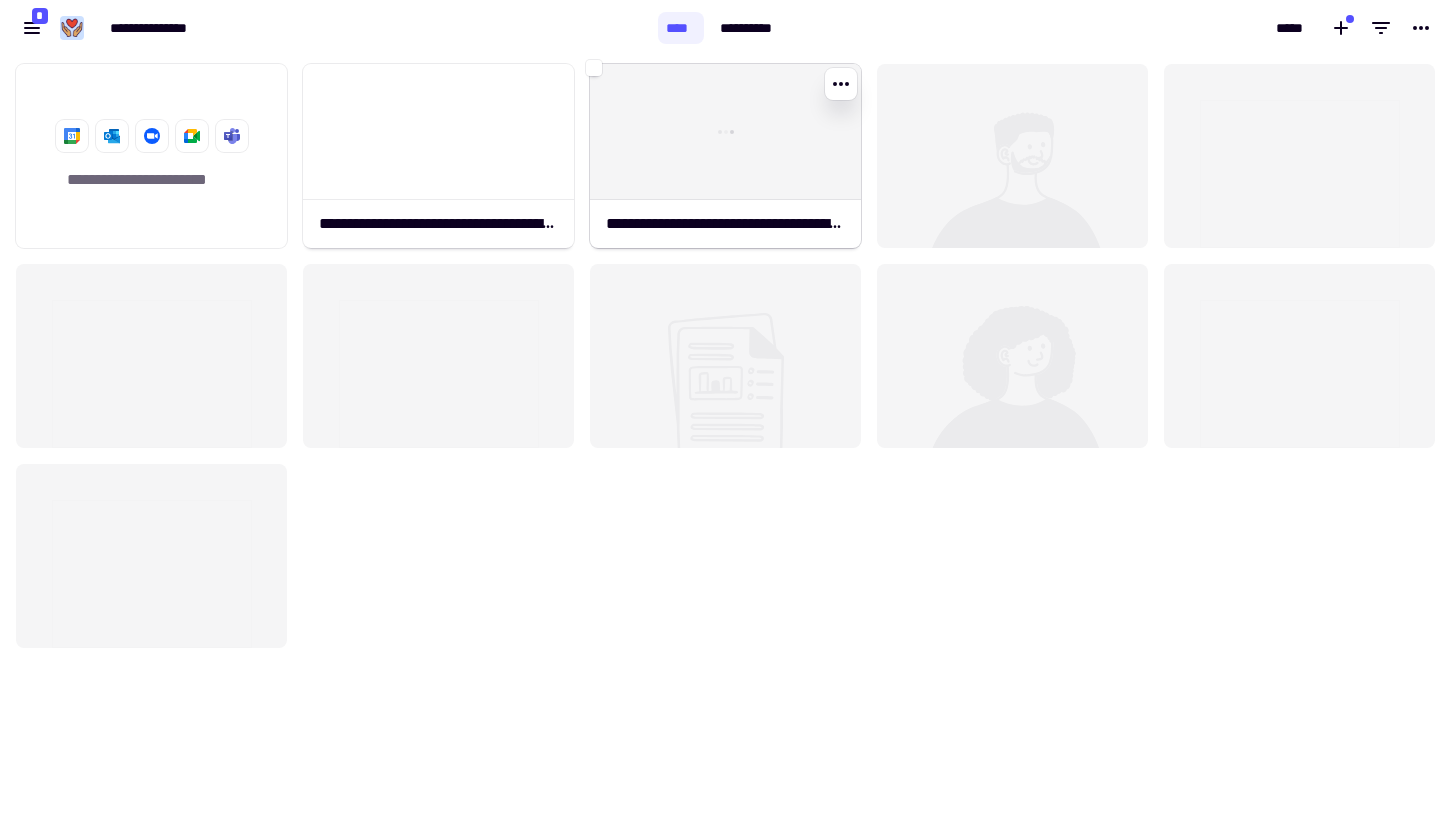 click 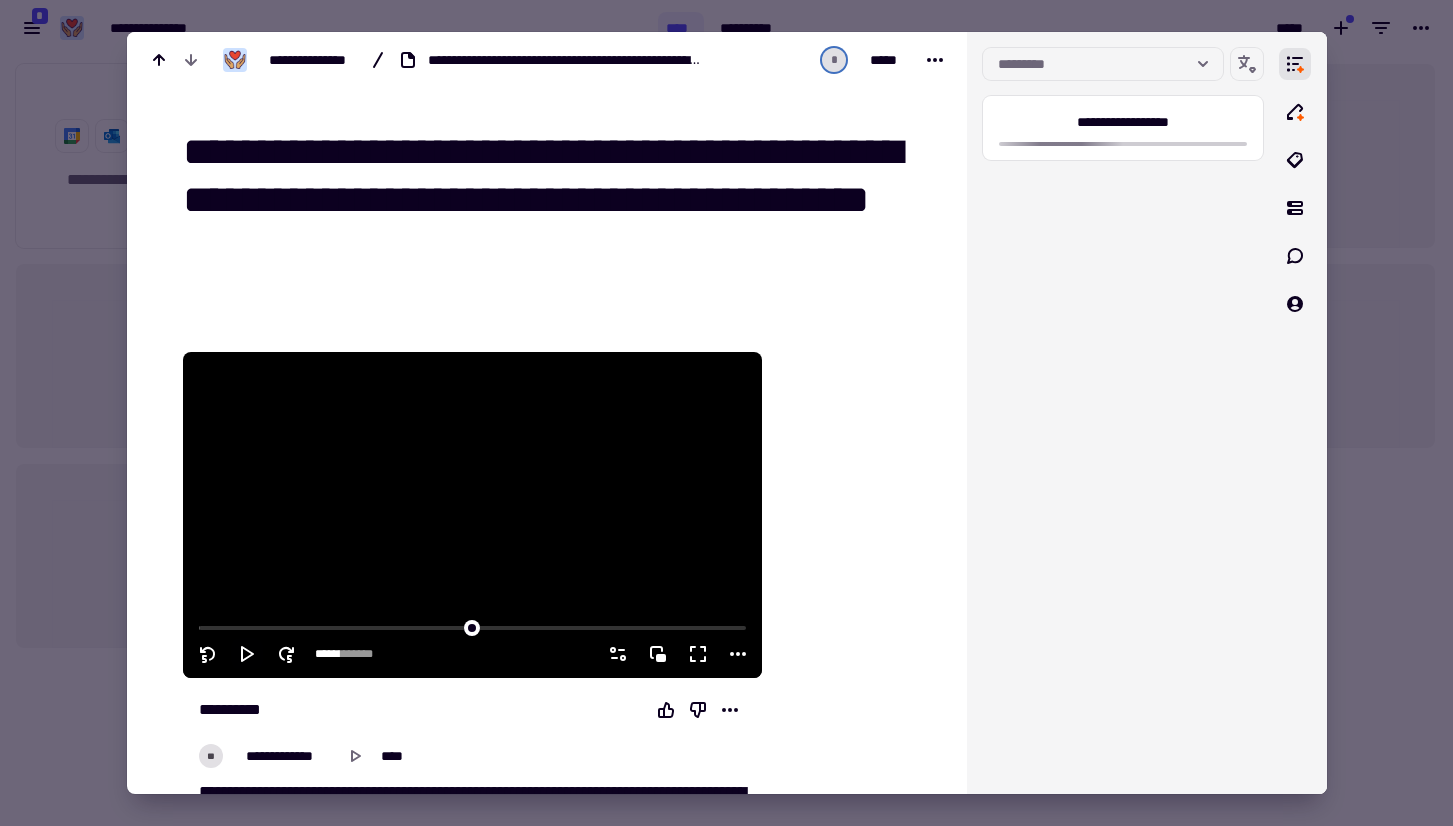 click 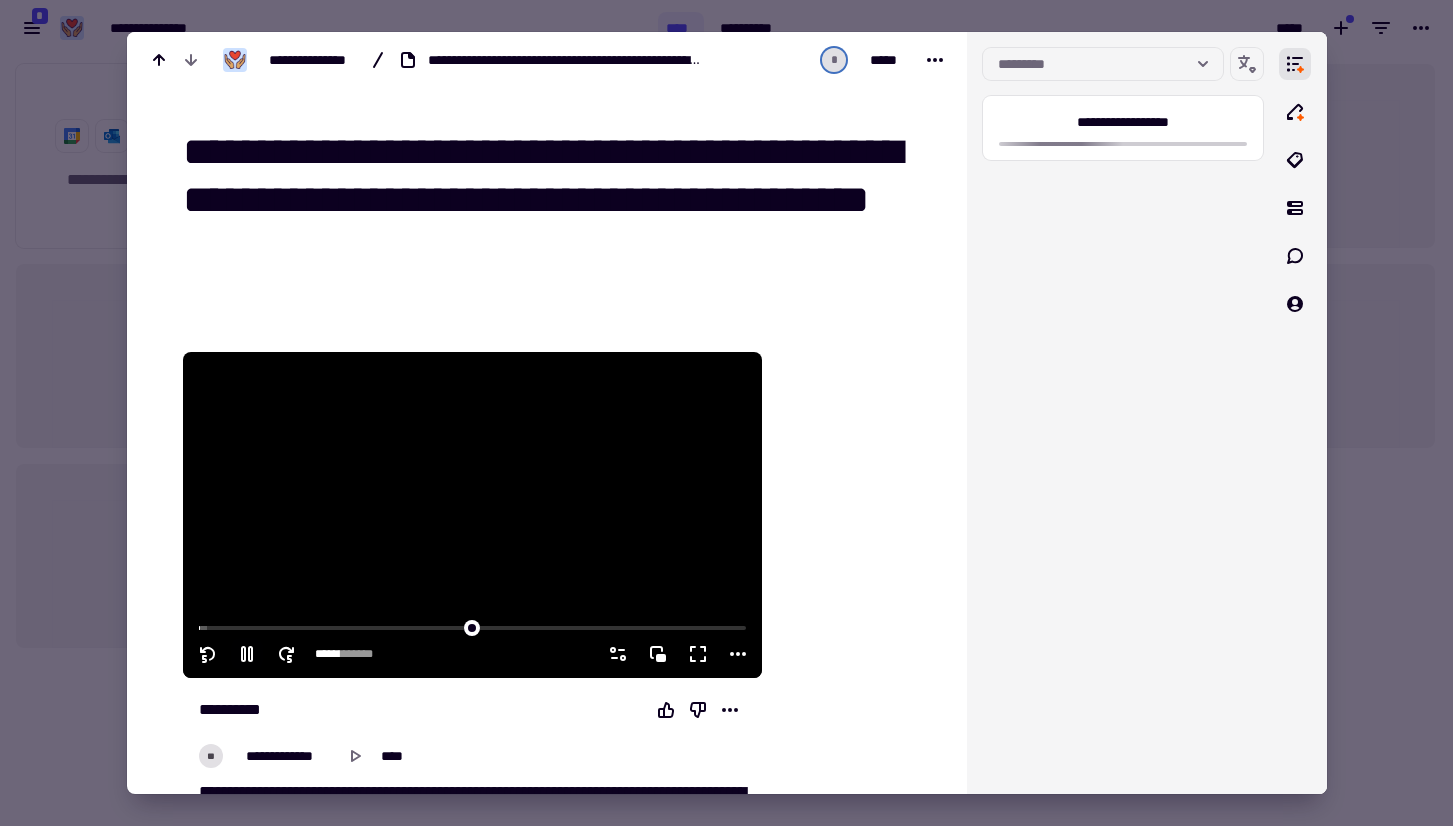 click 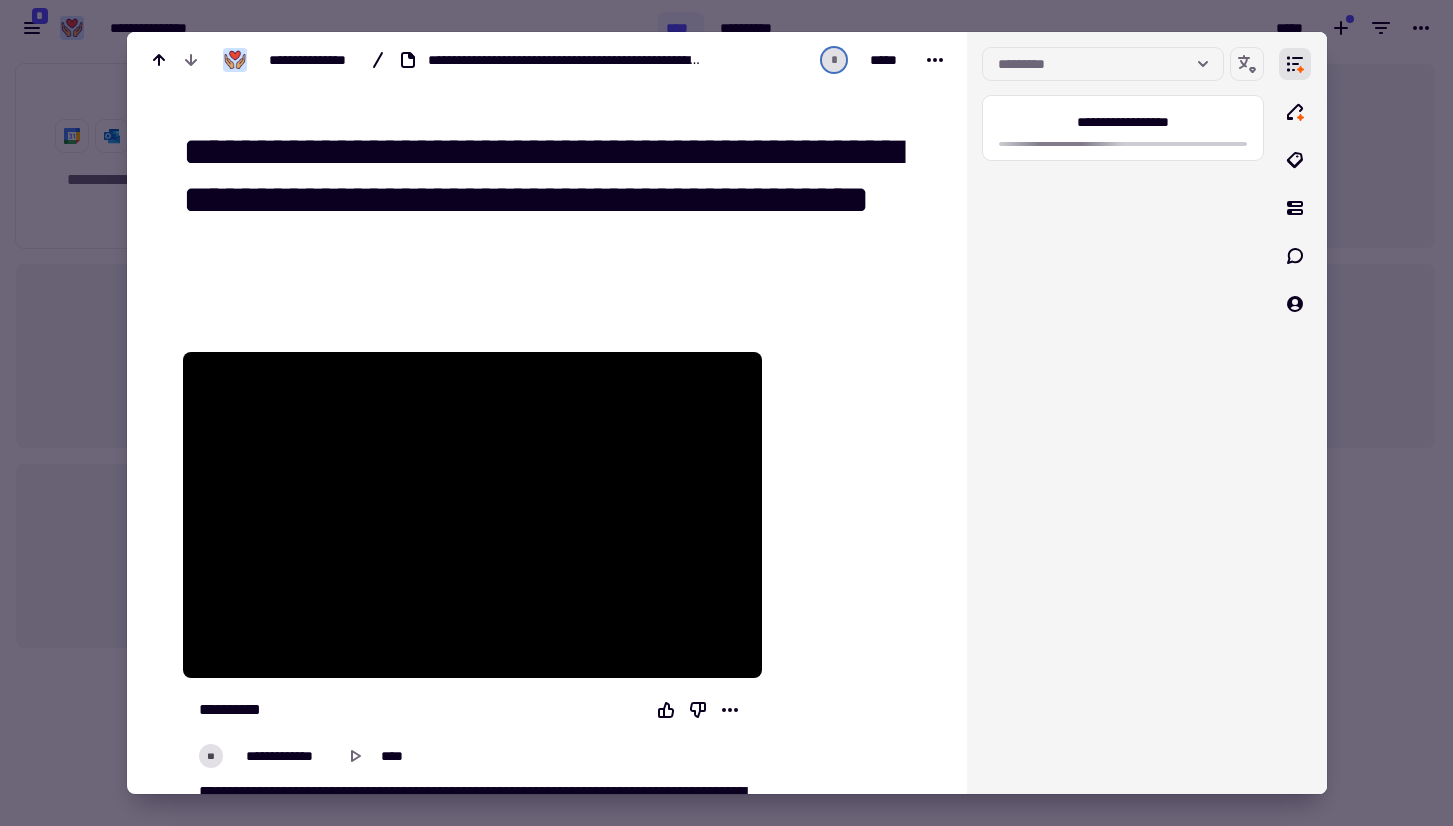 click at bounding box center (726, 413) 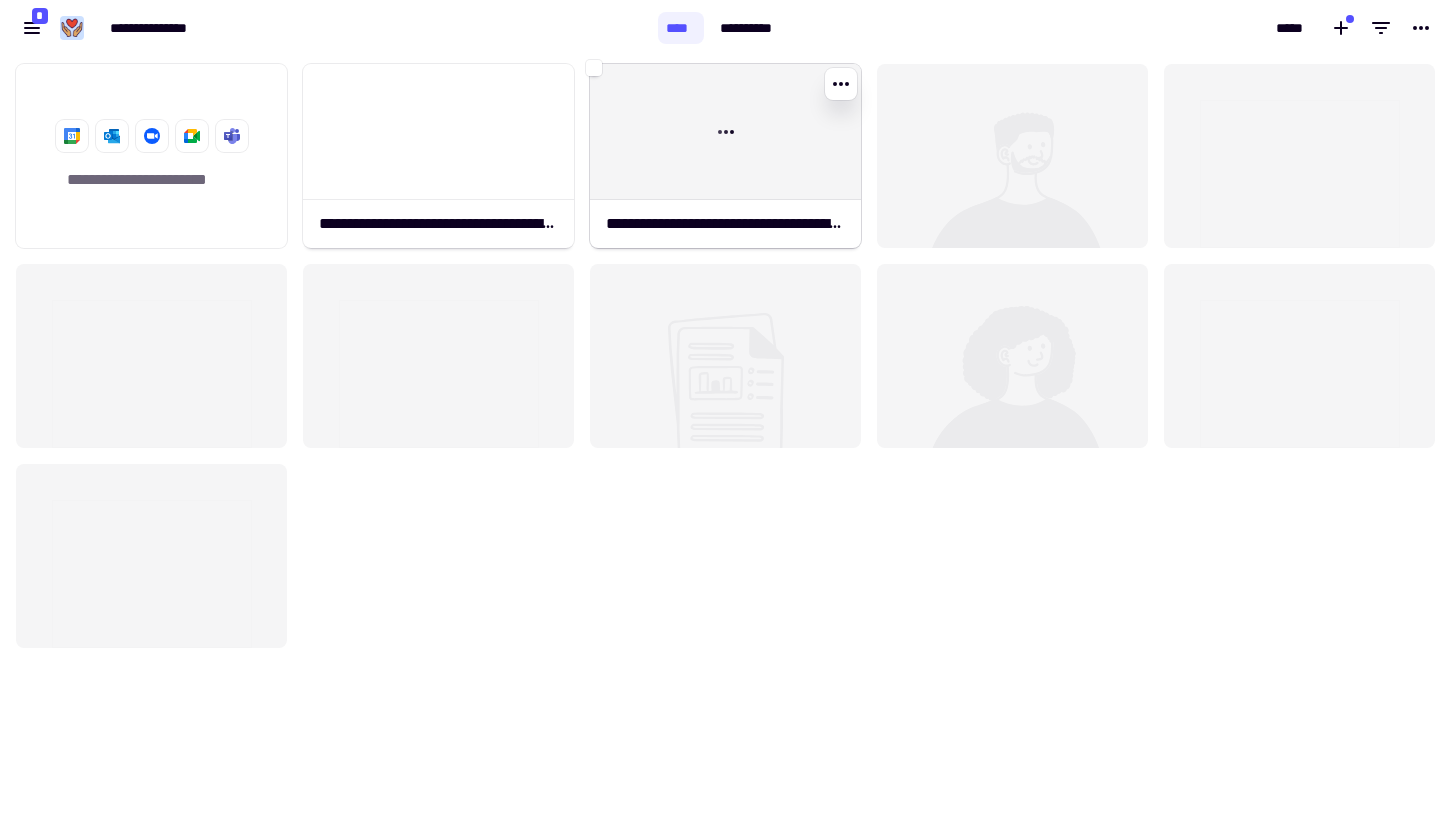 click 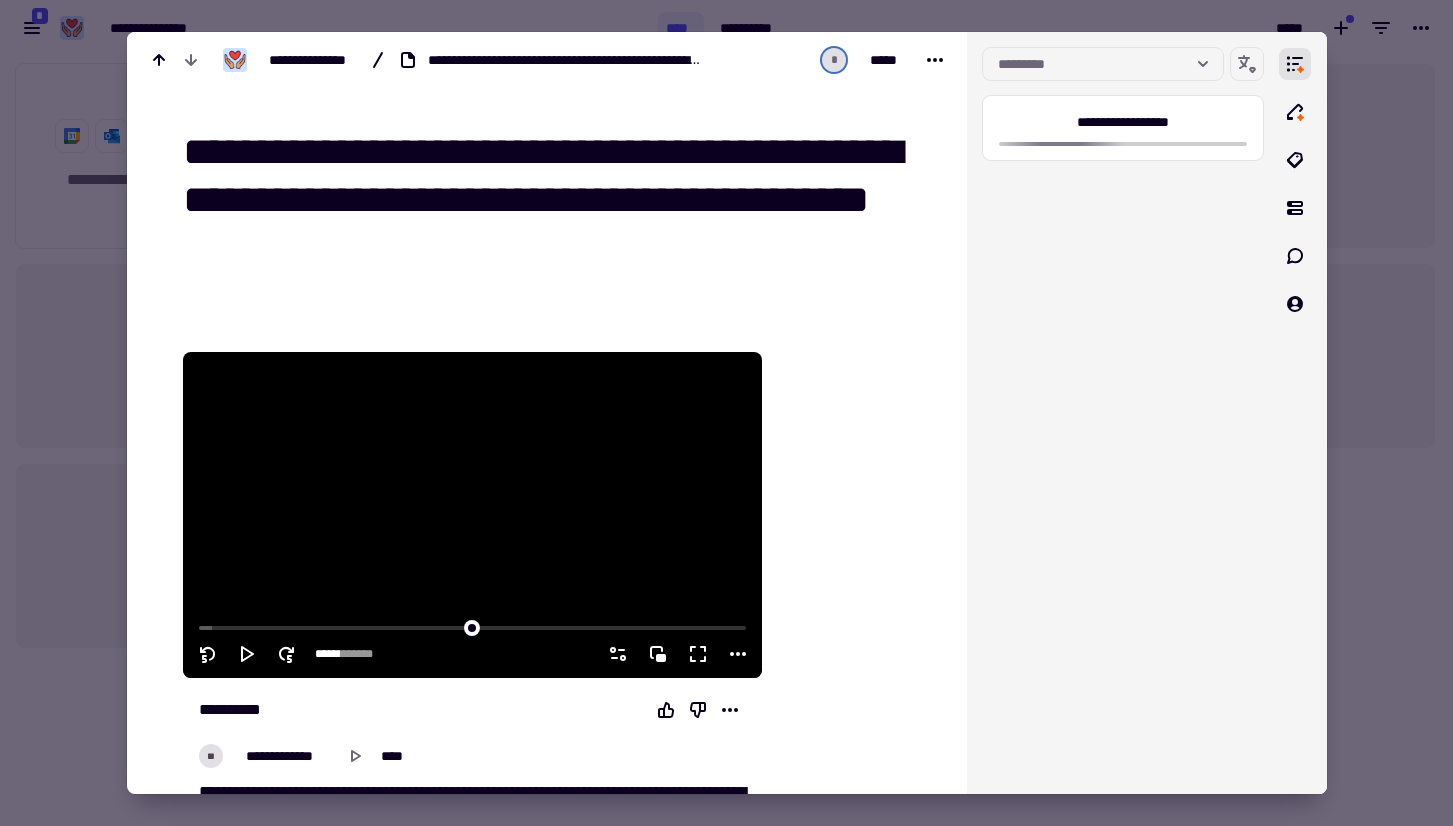 click 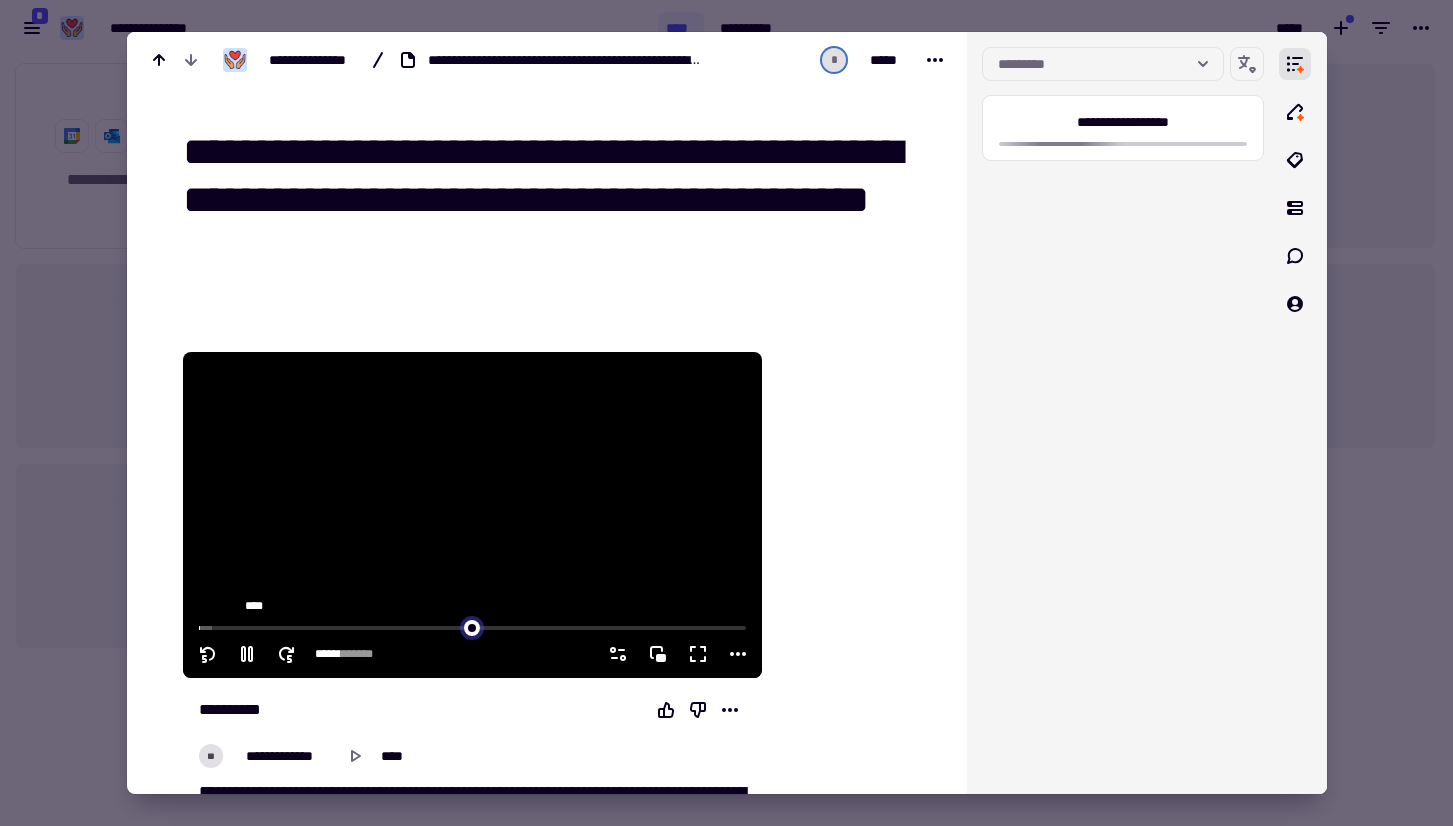 click at bounding box center [472, 626] 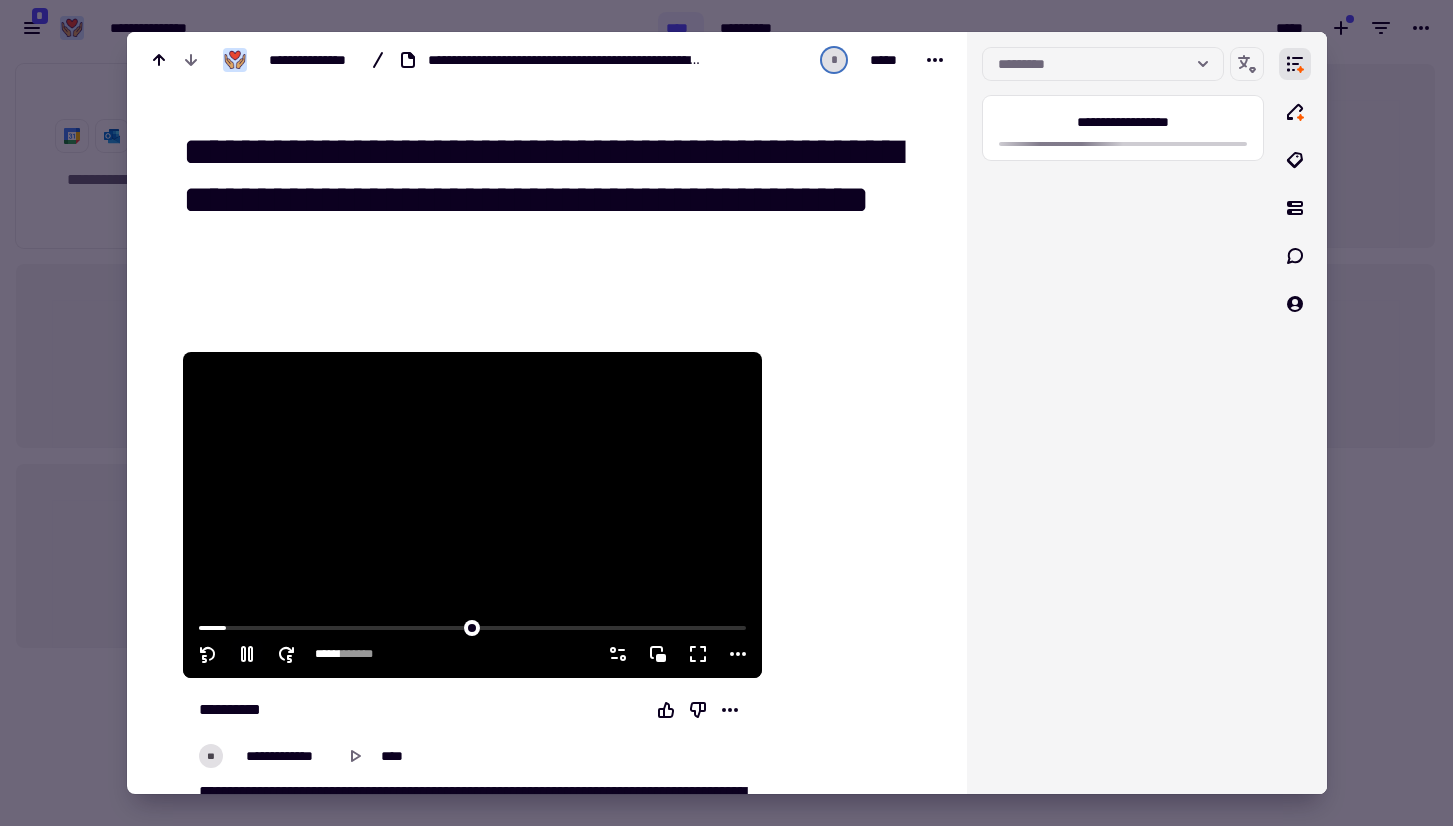 click 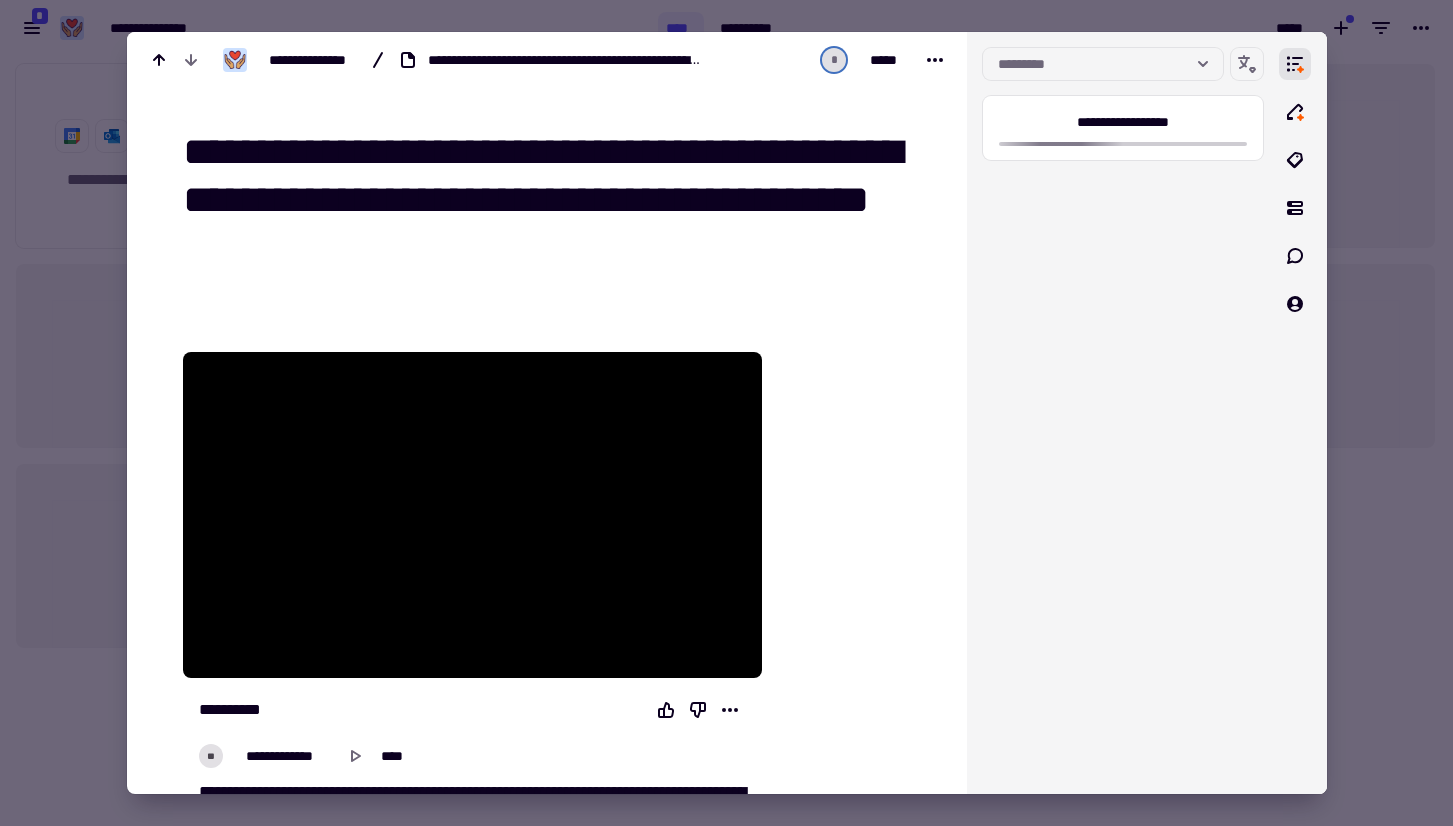 click at bounding box center [726, 413] 